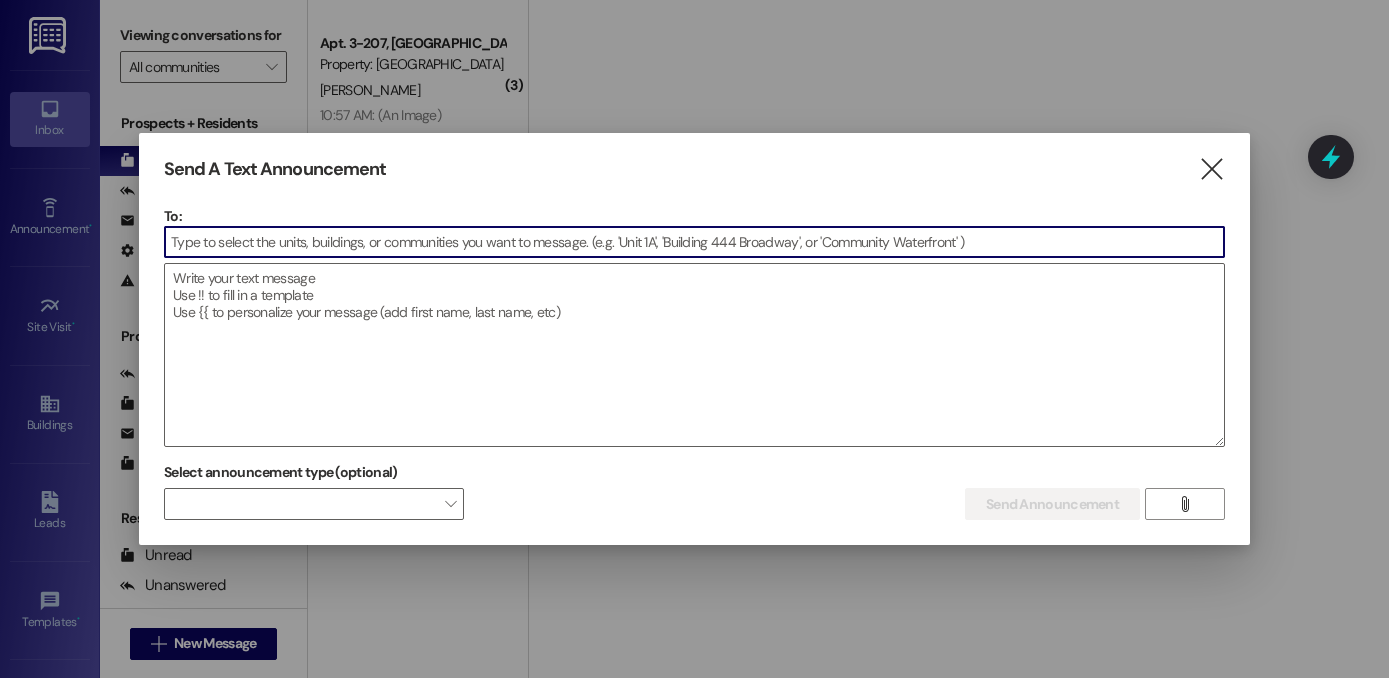 scroll, scrollTop: 0, scrollLeft: 0, axis: both 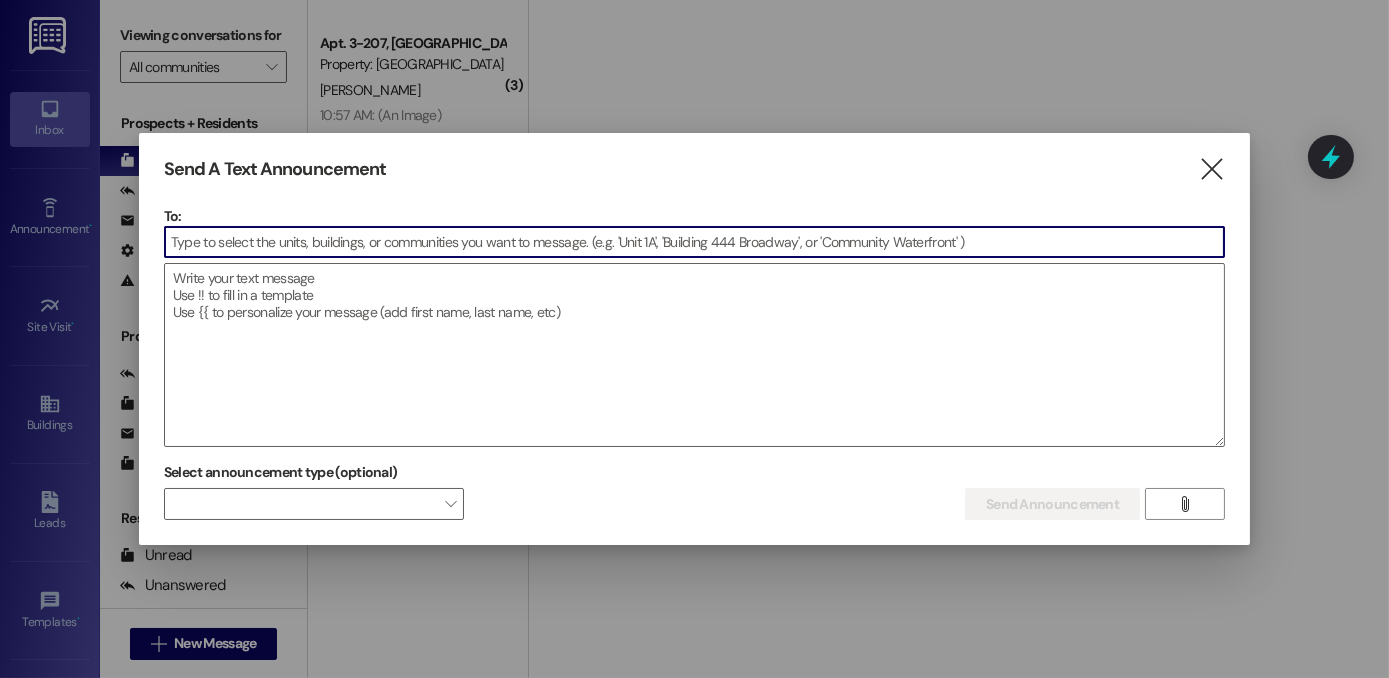 click on "Send A Text Announcement  To:   Drop image file here Select announcement type (optional)    Send Announcement Enter a message above to send an announcement " at bounding box center [694, 339] 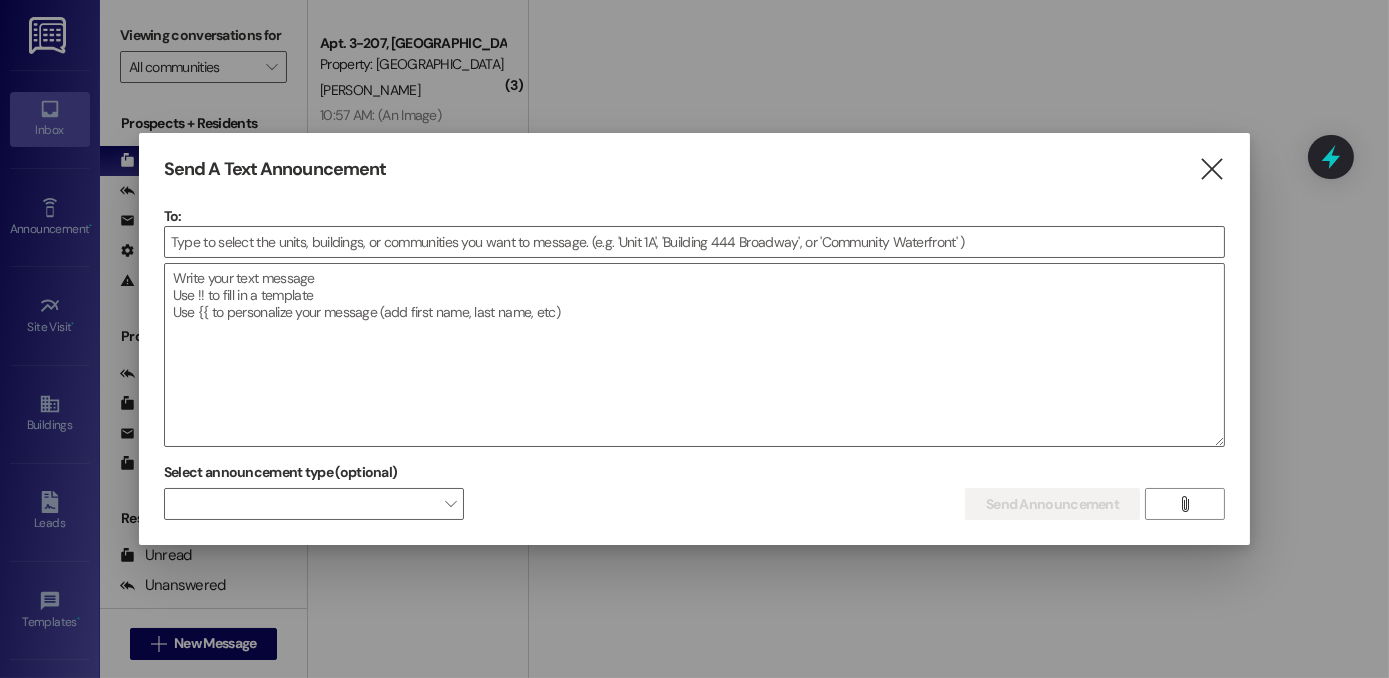 drag, startPoint x: 1213, startPoint y: 163, endPoint x: 944, endPoint y: 349, distance: 327.04282 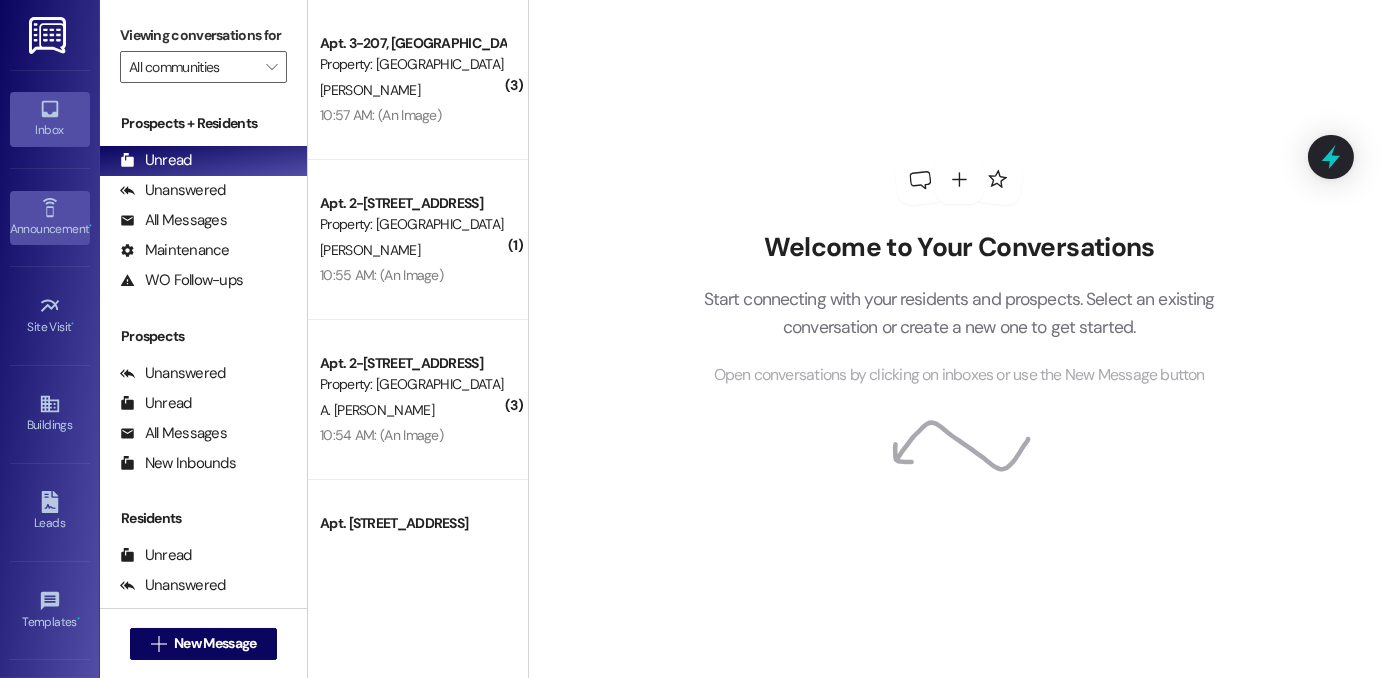 click on "Announcement   •" at bounding box center (50, 229) 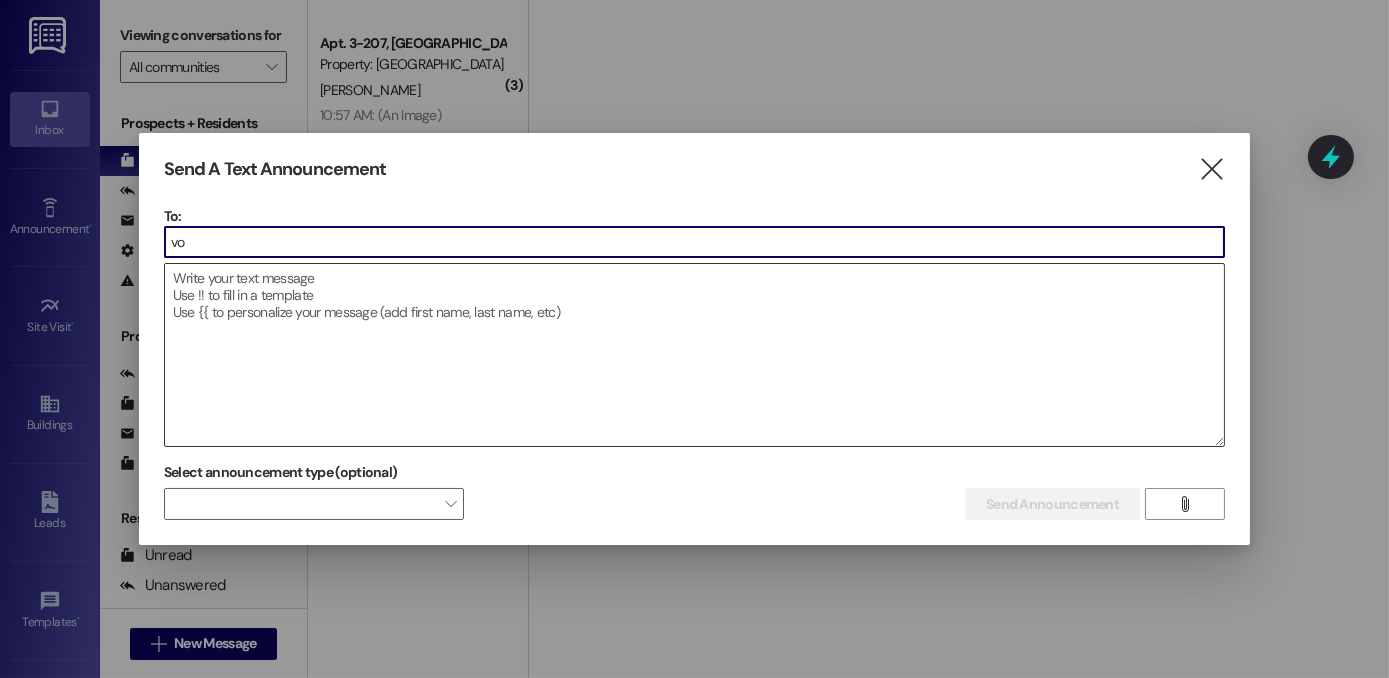 type on "v" 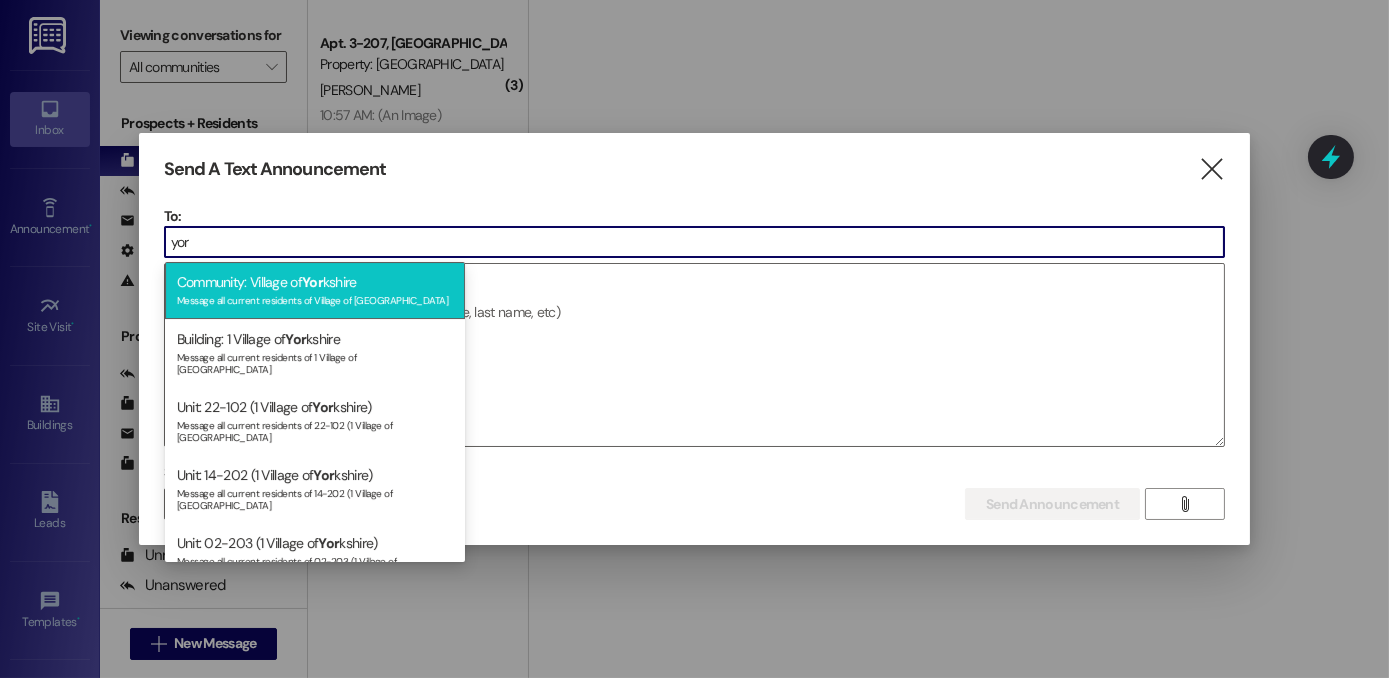 type on "yor" 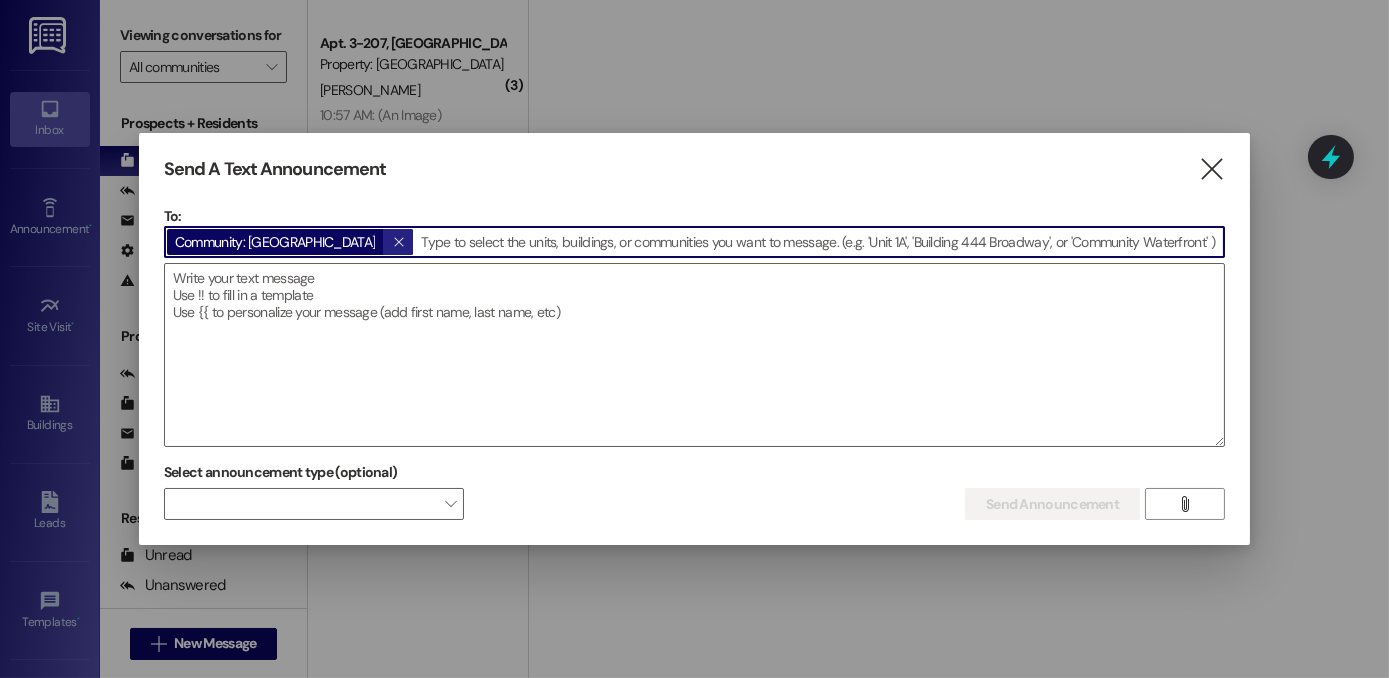click on "" at bounding box center (398, 242) 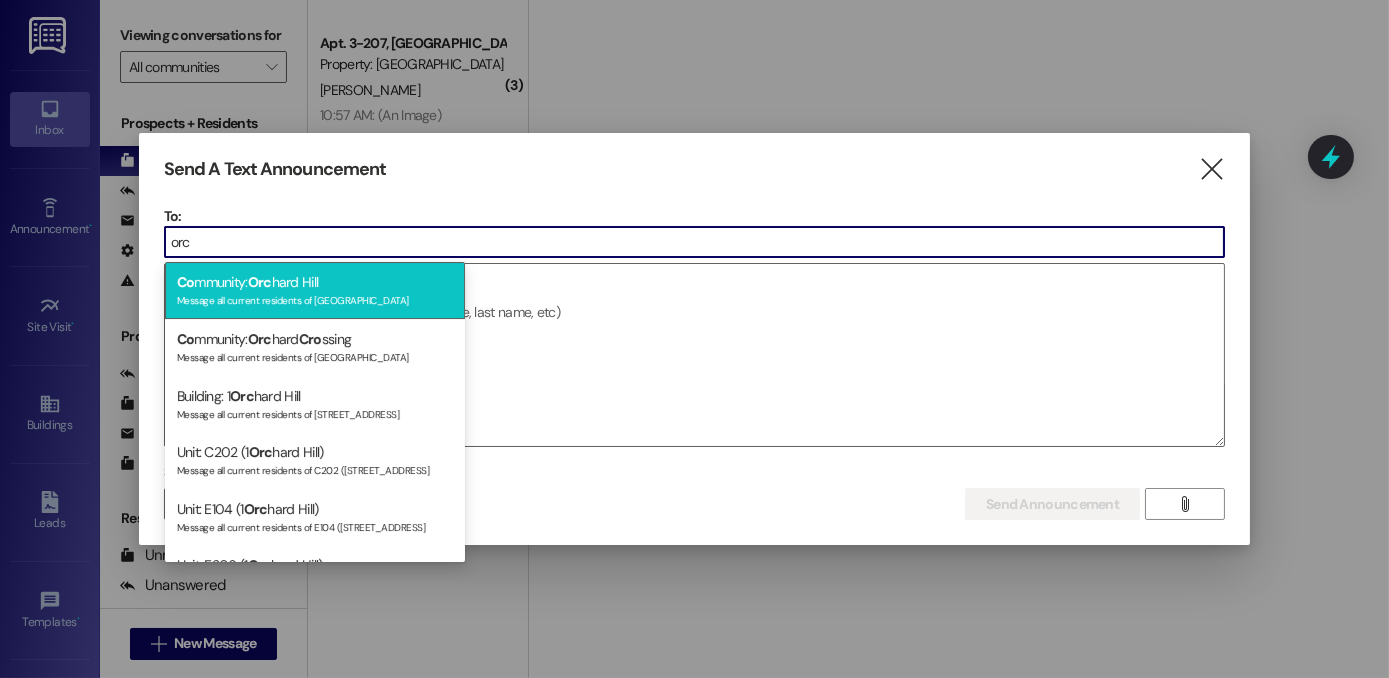 type on "orc" 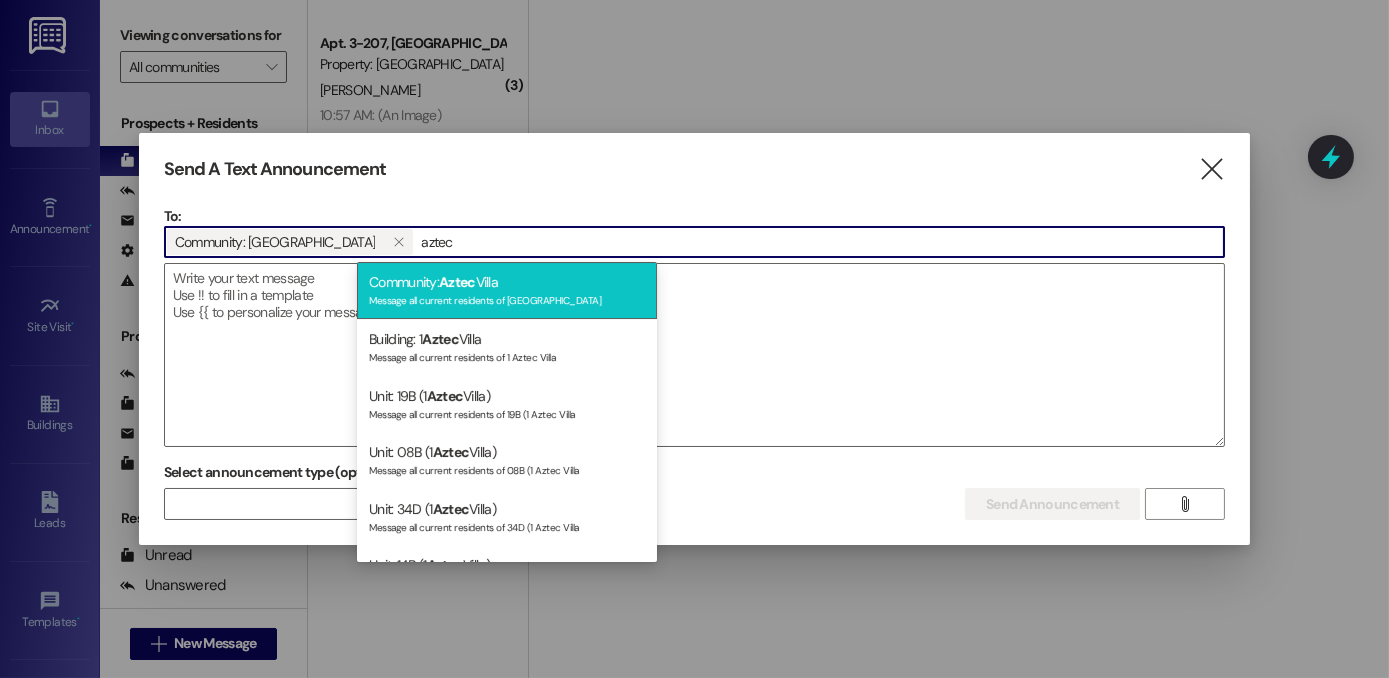 type on "aztec" 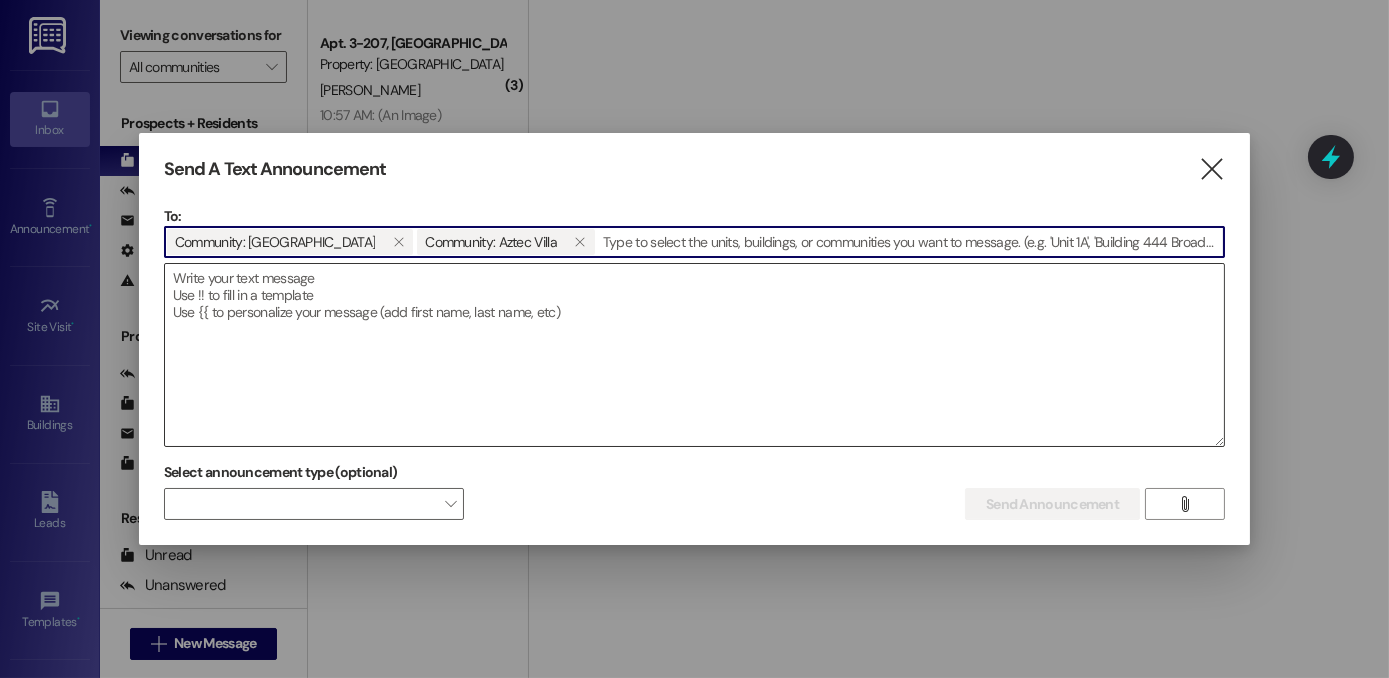 click at bounding box center [694, 355] 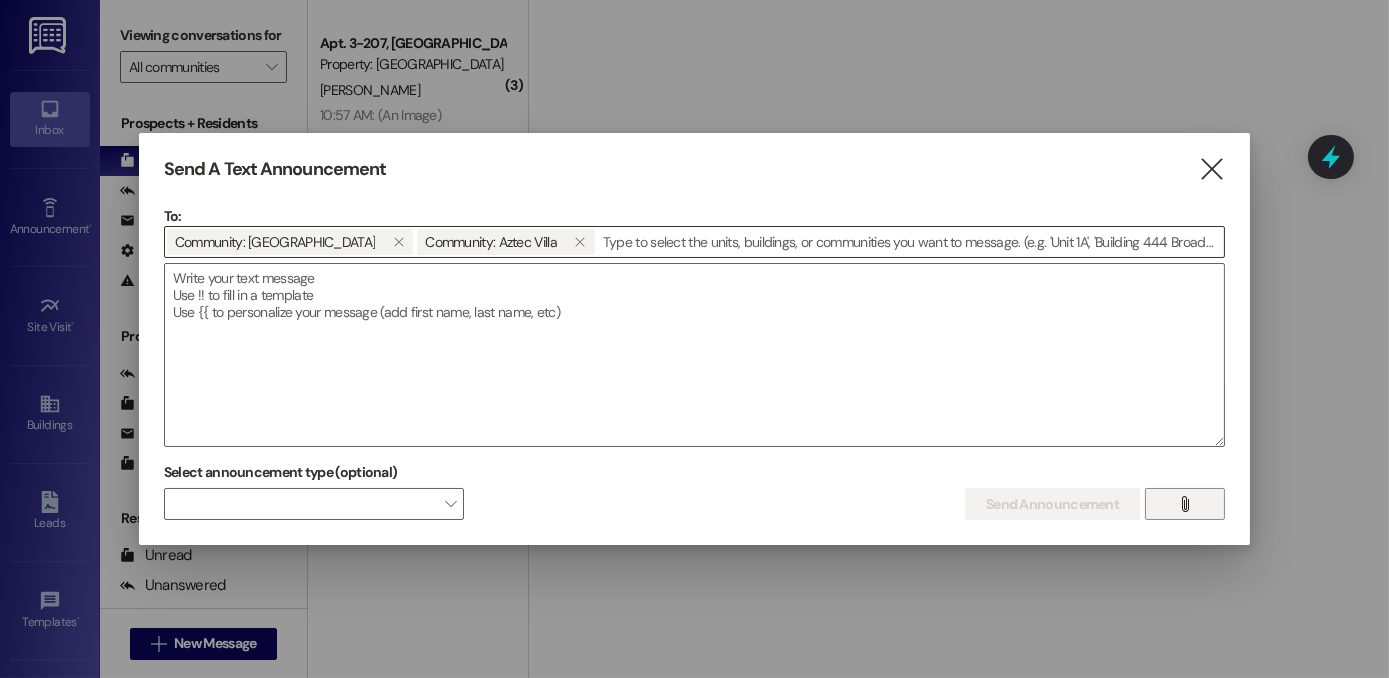 click on "" at bounding box center [1185, 504] 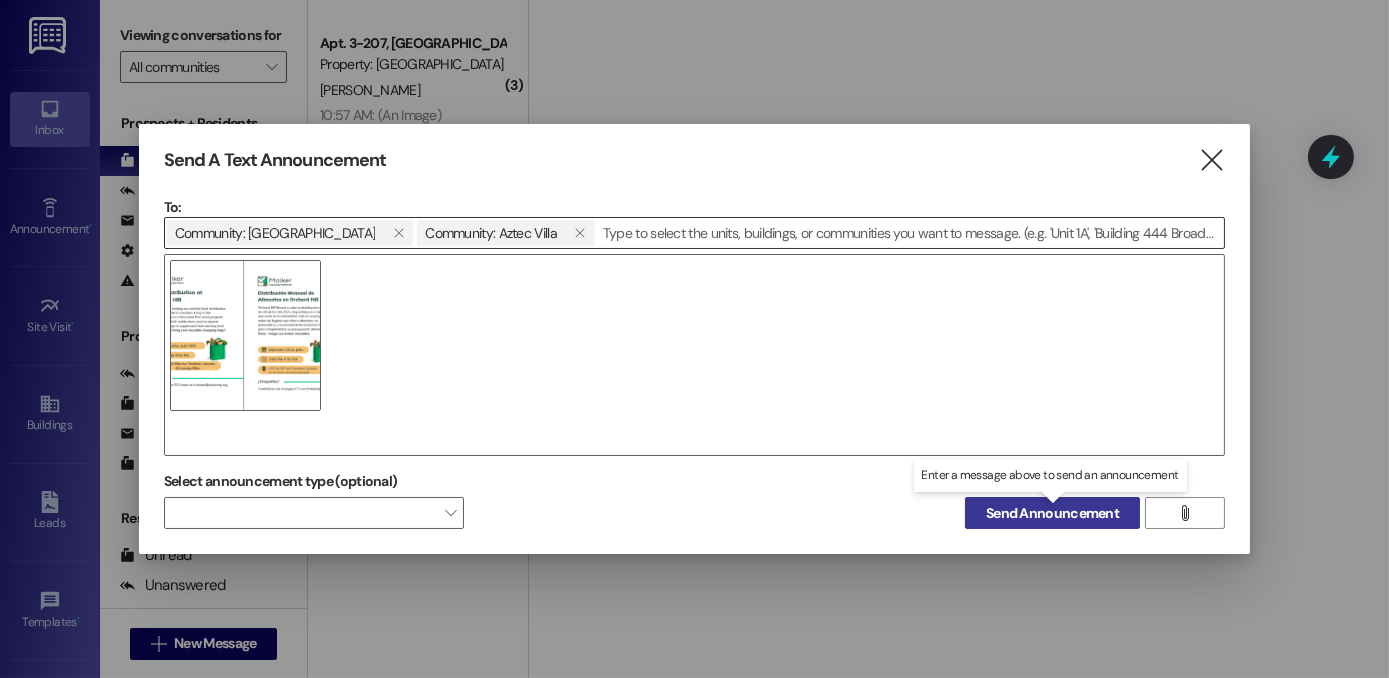 click on "Send Announcement" at bounding box center (1052, 513) 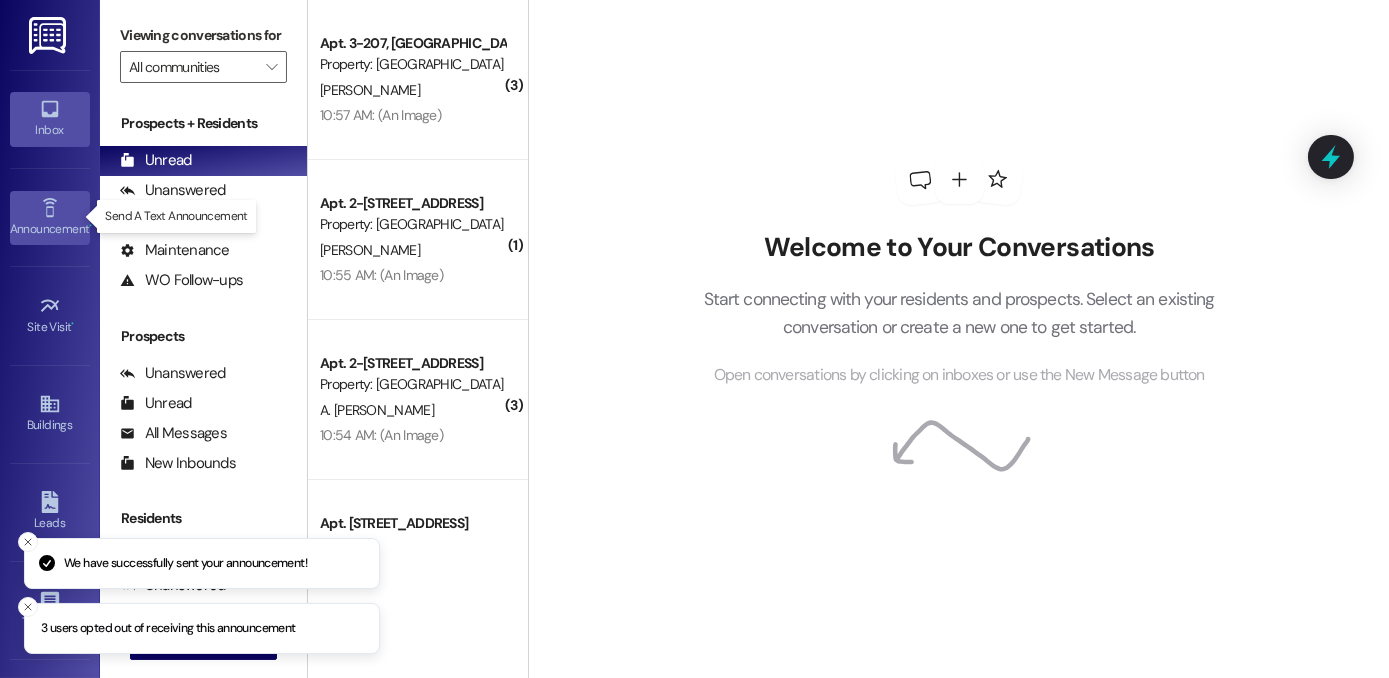 click on "Announcement   •" at bounding box center [50, 229] 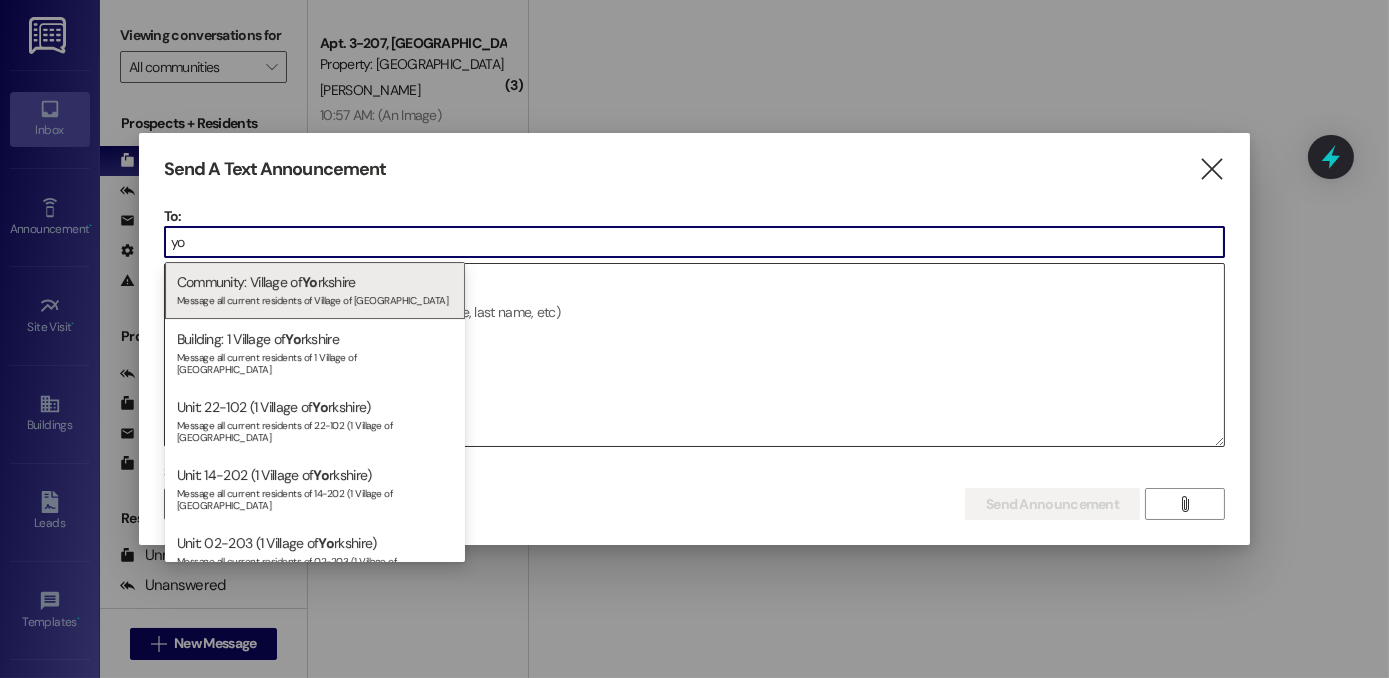 type on "yo" 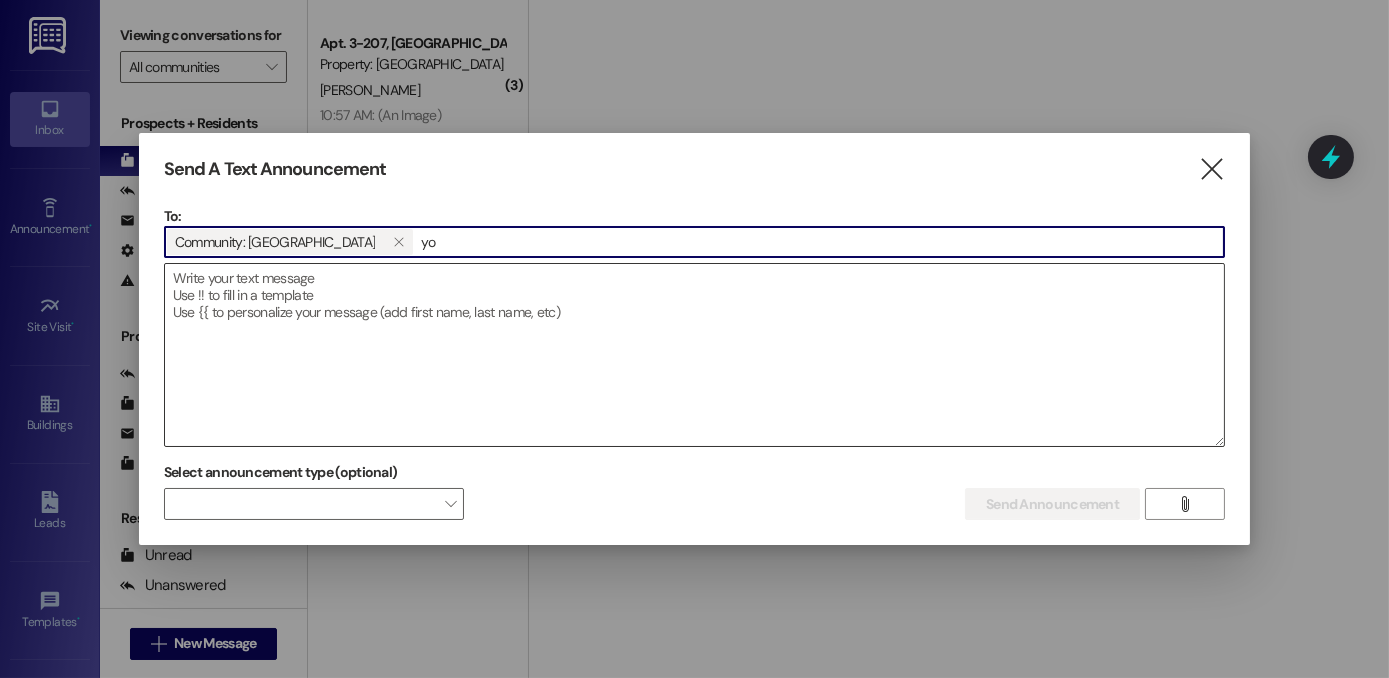 type 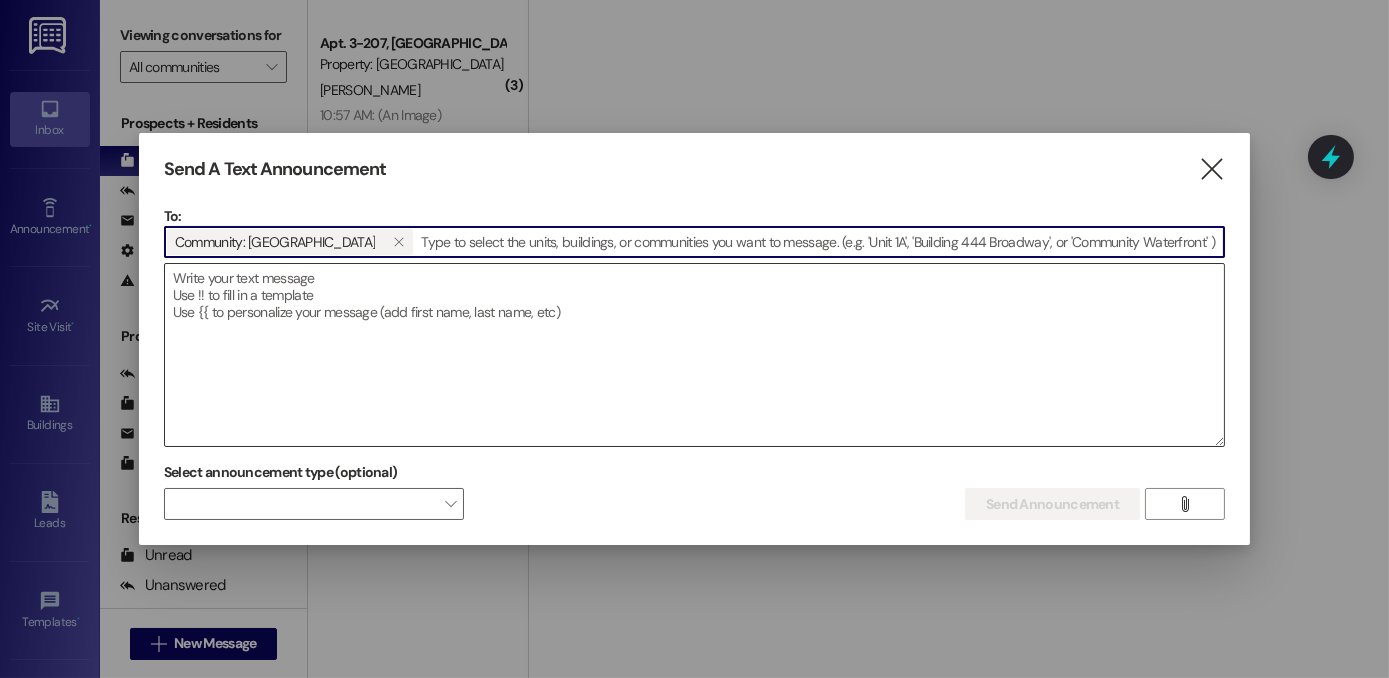 click at bounding box center [694, 355] 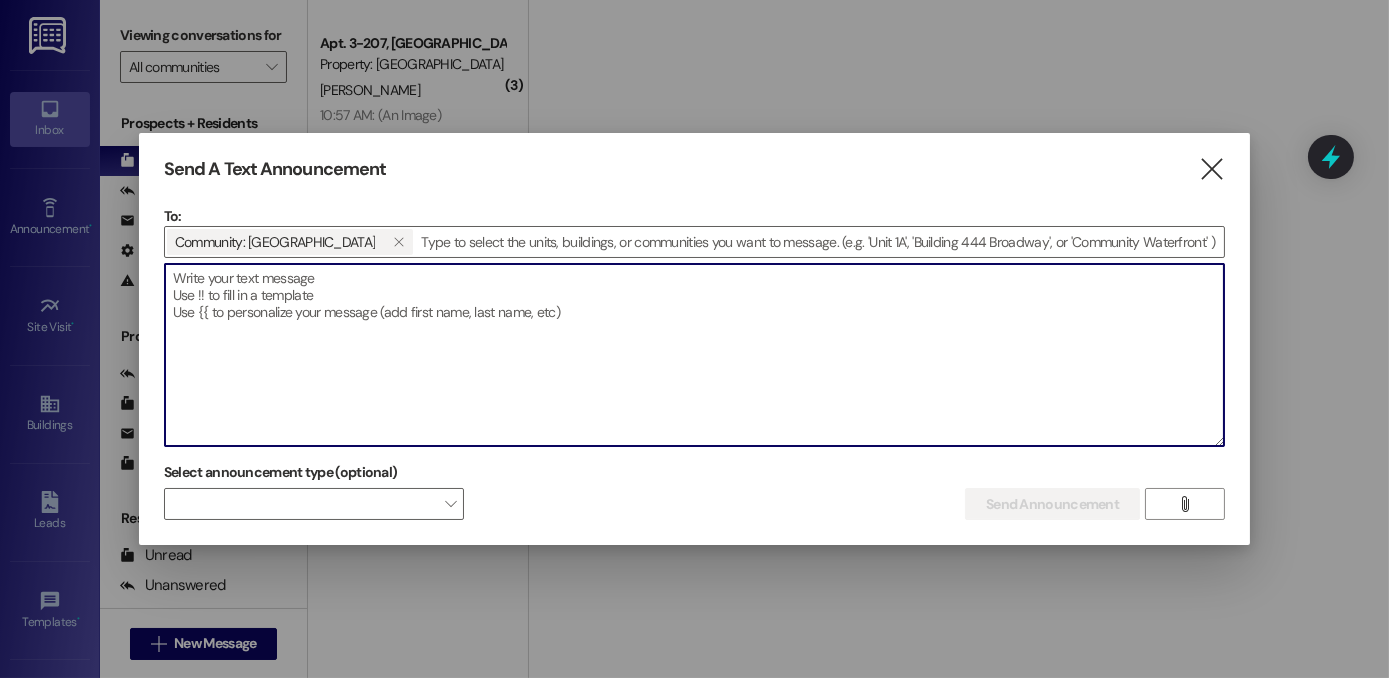 paste on "Good morning Creekside members, we received the Food Bank of the Rockies order and have the food set up already. Please come by to take food home, we are here until 5pm. Thank you :) **ESPANOL** Buenos [PERSON_NAME] miembros de Creekside, nos llego la orden the Food Bank of the Rockies, ya tenemos la comida lista por si gustan pasar a la oficina. Estamos aca hasta las 5pm. Gracias :" 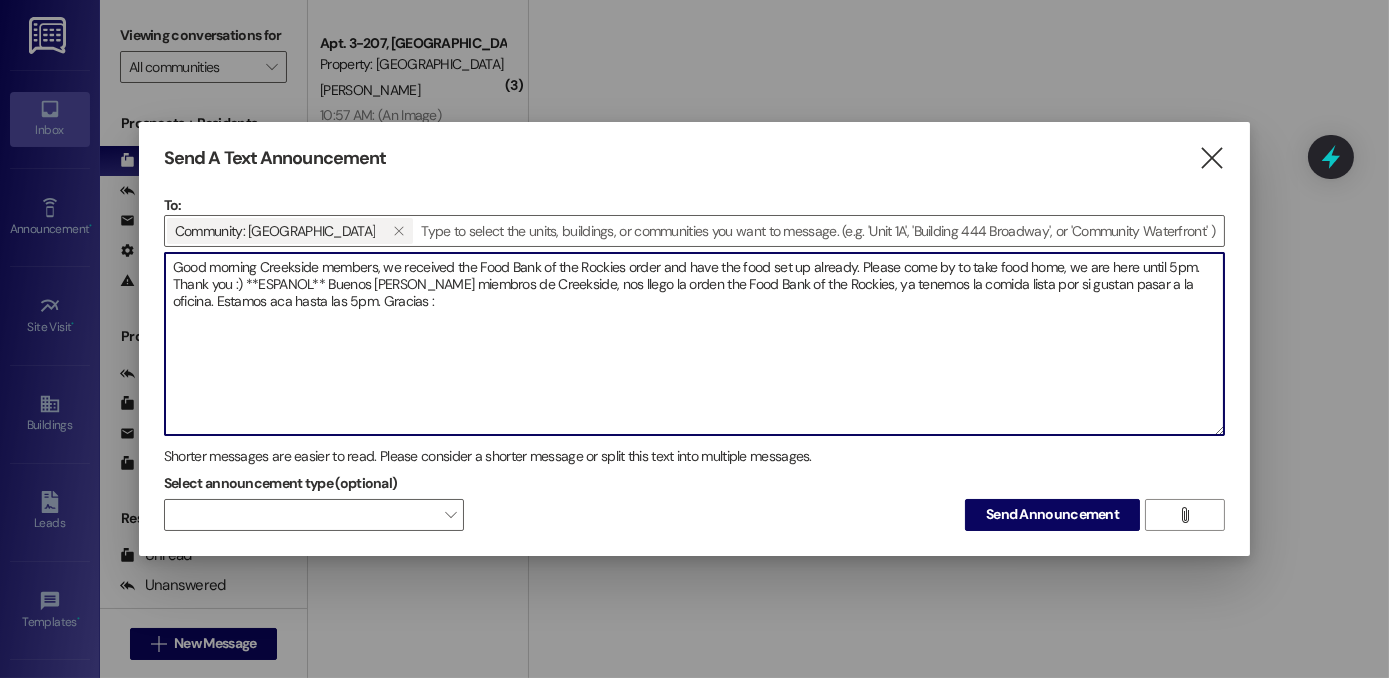 click on "Good morning Creekside members, we received the Food Bank of the Rockies order and have the food set up already. Please come by to take food home, we are here until 5pm. Thank you :) **ESPANOL** Buenos [PERSON_NAME] miembros de Creekside, nos llego la orden the Food Bank of the Rockies, ya tenemos la comida lista por si gustan pasar a la oficina. Estamos aca hasta las 5pm. Gracias :" at bounding box center [694, 344] 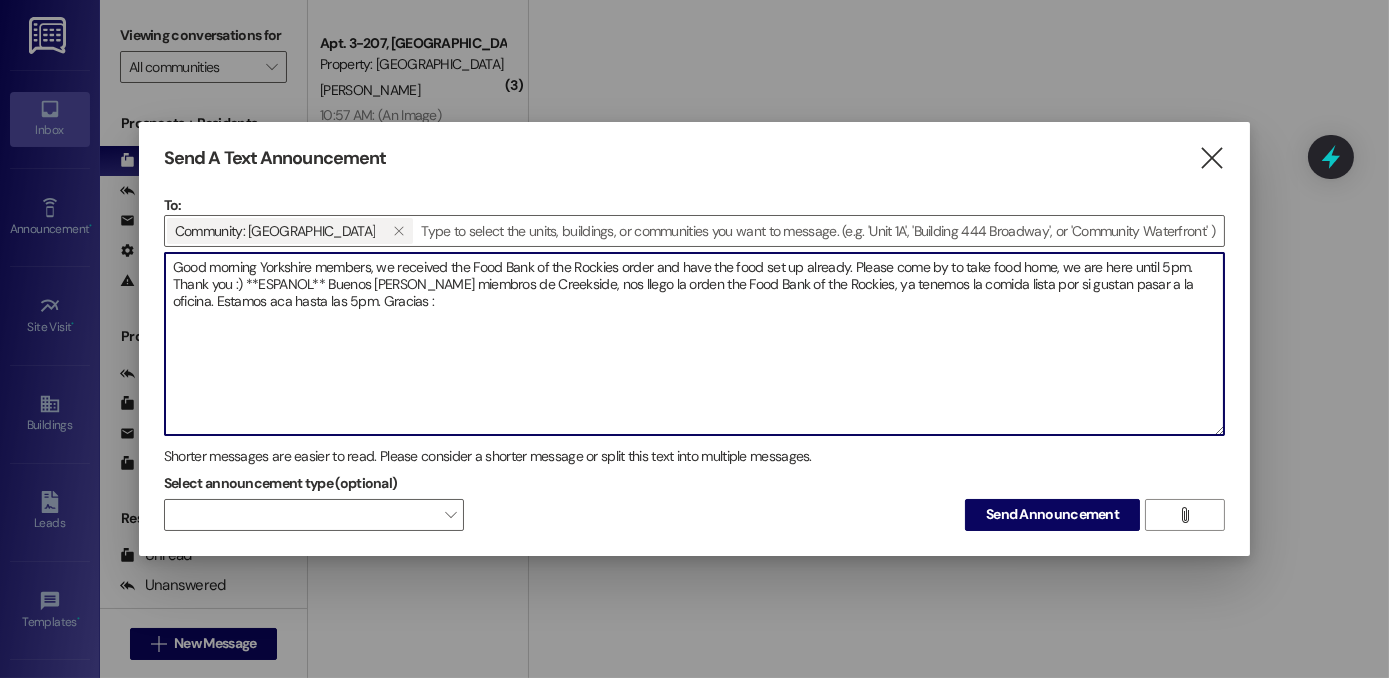 drag, startPoint x: 1163, startPoint y: 261, endPoint x: 1173, endPoint y: 257, distance: 10.770329 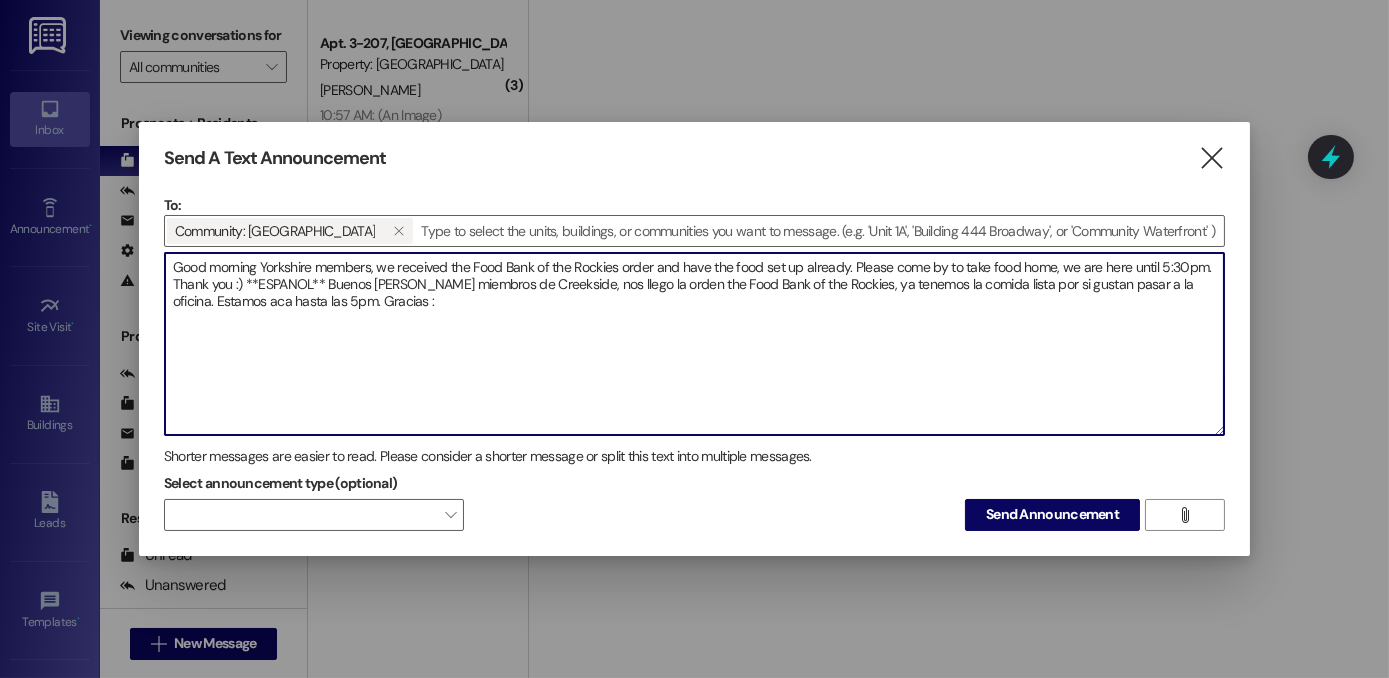 click on "Good morning Yorkshire members, we received the Food Bank of the Rockies order and have the food set up already. Please come by to take food home, we are here until 5:30pm. Thank you :) **ESPANOL** Buenos [PERSON_NAME] miembros de Creekside, nos llego la orden the Food Bank of the Rockies, ya tenemos la comida lista por si gustan pasar a la oficina. Estamos aca hasta las 5pm. Gracias :" at bounding box center (694, 344) 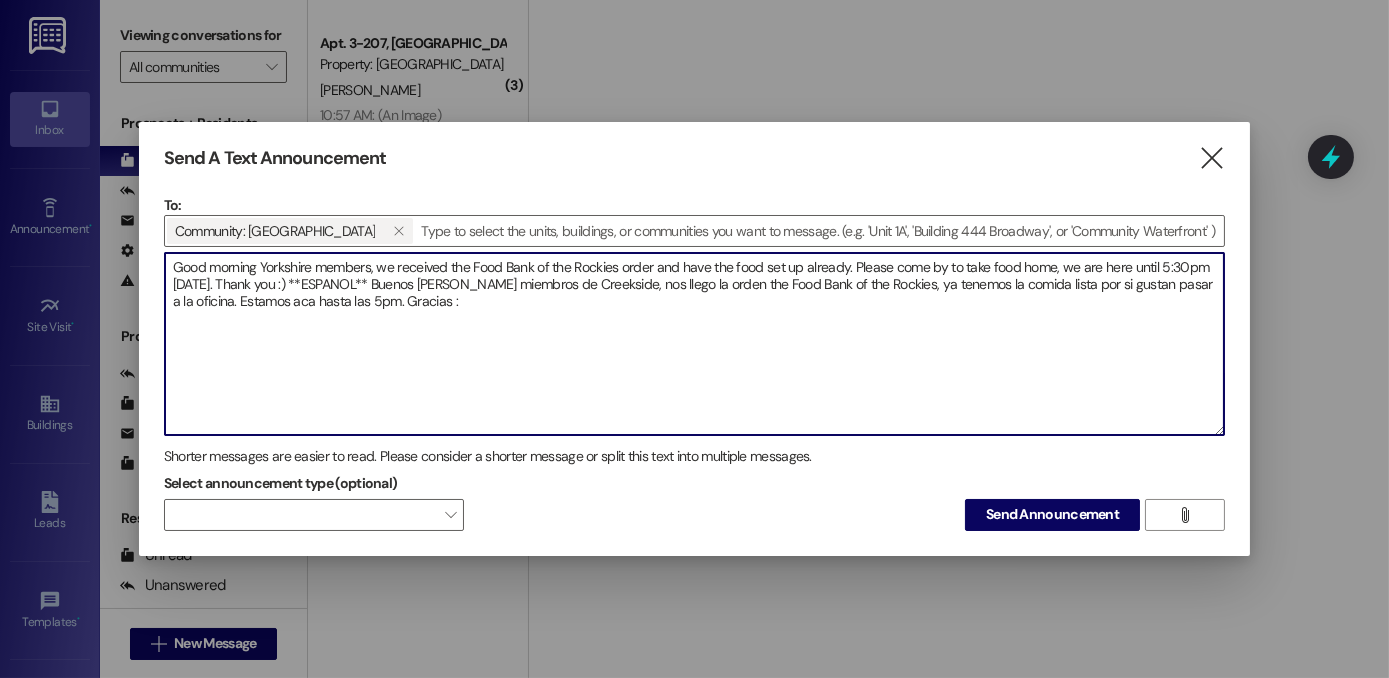 drag, startPoint x: 573, startPoint y: 283, endPoint x: 522, endPoint y: 281, distance: 51.0392 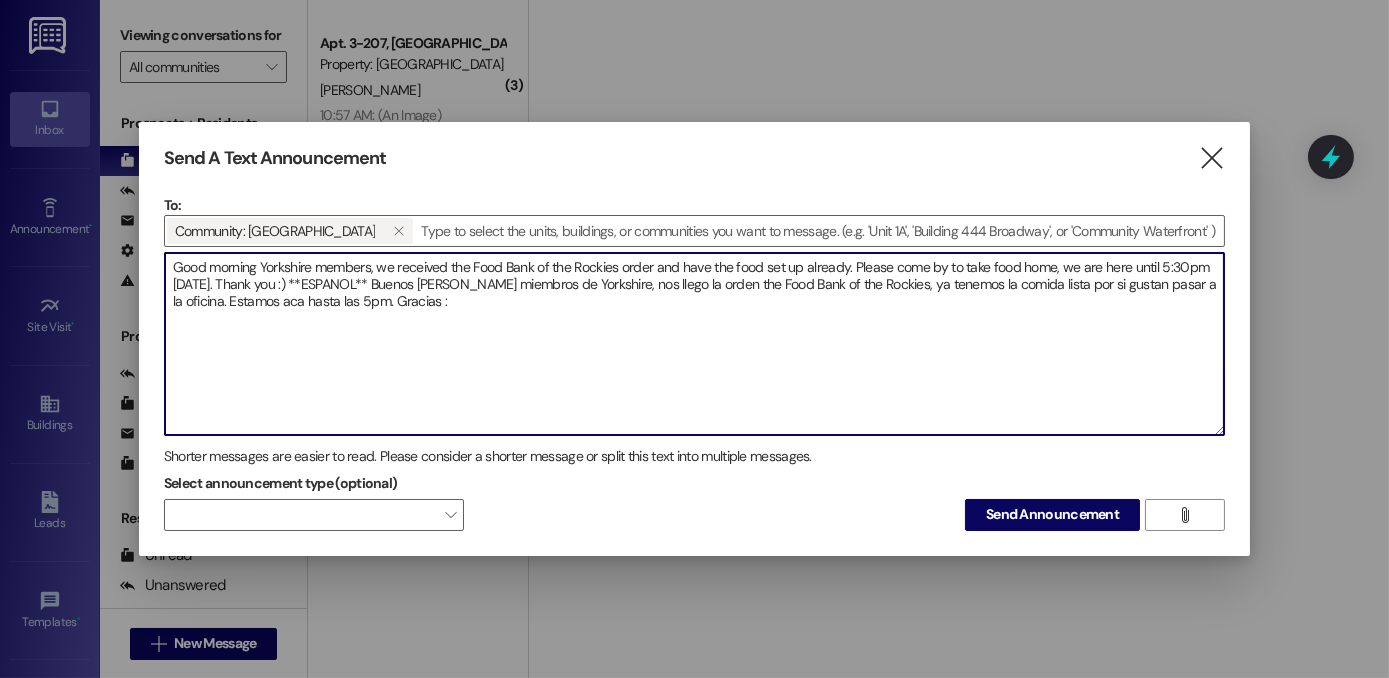click on "Good morning Yorkshire members, we received the Food Bank of the Rockies order and have the food set up already. Please come by to take food home, we are here until 5:30pm [DATE]. Thank you :) **ESPANOL** Buenos [PERSON_NAME] miembros de Yorkshire, nos llego la orden the Food Bank of the Rockies, ya tenemos la comida lista por si gustan pasar a la oficina. Estamos aca hasta las 5pm. Gracias :" at bounding box center [694, 344] 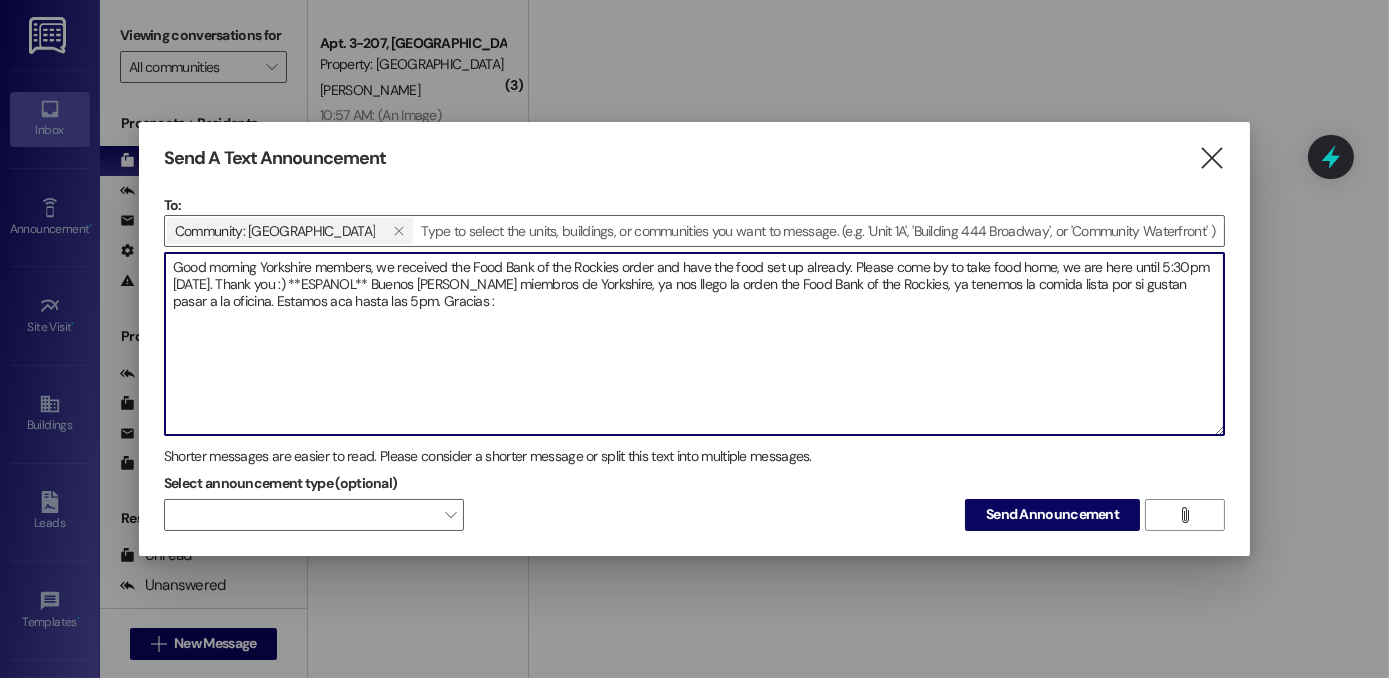 click on "Good morning Yorkshire members, we received the Food Bank of the Rockies order and have the food set up already. Please come by to take food home, we are here until 5:30pm [DATE]. Thank you :) **ESPANOL** Buenos [PERSON_NAME] miembros de Yorkshire, ya nos llego la orden the Food Bank of the Rockies, ya tenemos la comida lista por si gustan pasar a la oficina. Estamos aca hasta las 5pm. Gracias :" at bounding box center [694, 344] 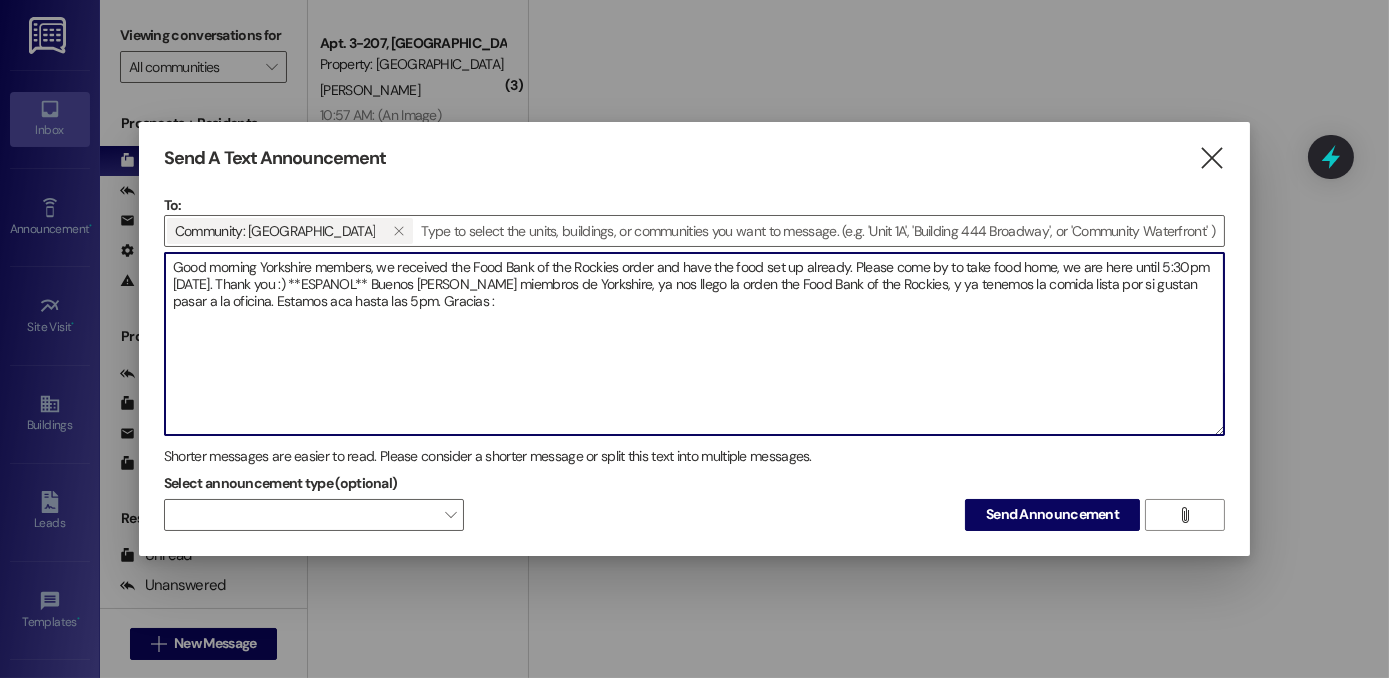 click on "Good morning Yorkshire members, we received the Food Bank of the Rockies order and have the food set up already. Please come by to take food home, we are here until 5:30pm [DATE]. Thank you :) **ESPANOL** Buenos [PERSON_NAME] miembros de Yorkshire, ya nos llego la orden the Food Bank of the Rockies, y ya tenemos la comida lista por si gustan pasar a la oficina. Estamos aca hasta las 5pm. Gracias :" at bounding box center [694, 344] 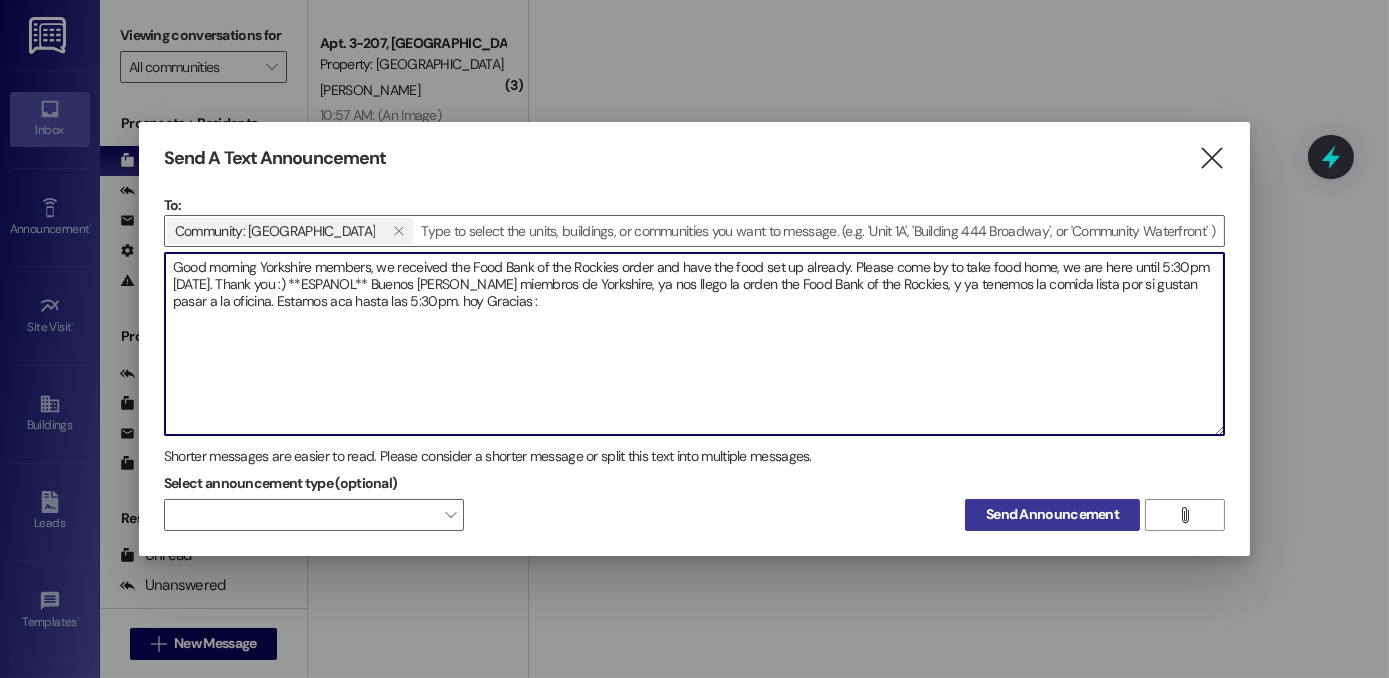 type on "Good morning Yorkshire members, we received the Food Bank of the Rockies order and have the food set up already. Please come by to take food home, we are here until 5:30pm [DATE]. Thank you :) **ESPANOL** Buenos [PERSON_NAME] miembros de Yorkshire, ya nos llego la orden the Food Bank of the Rockies, y ya tenemos la comida lista por si gustan pasar a la oficina. Estamos aca hasta las 5:30pm. hoy Gracias :" 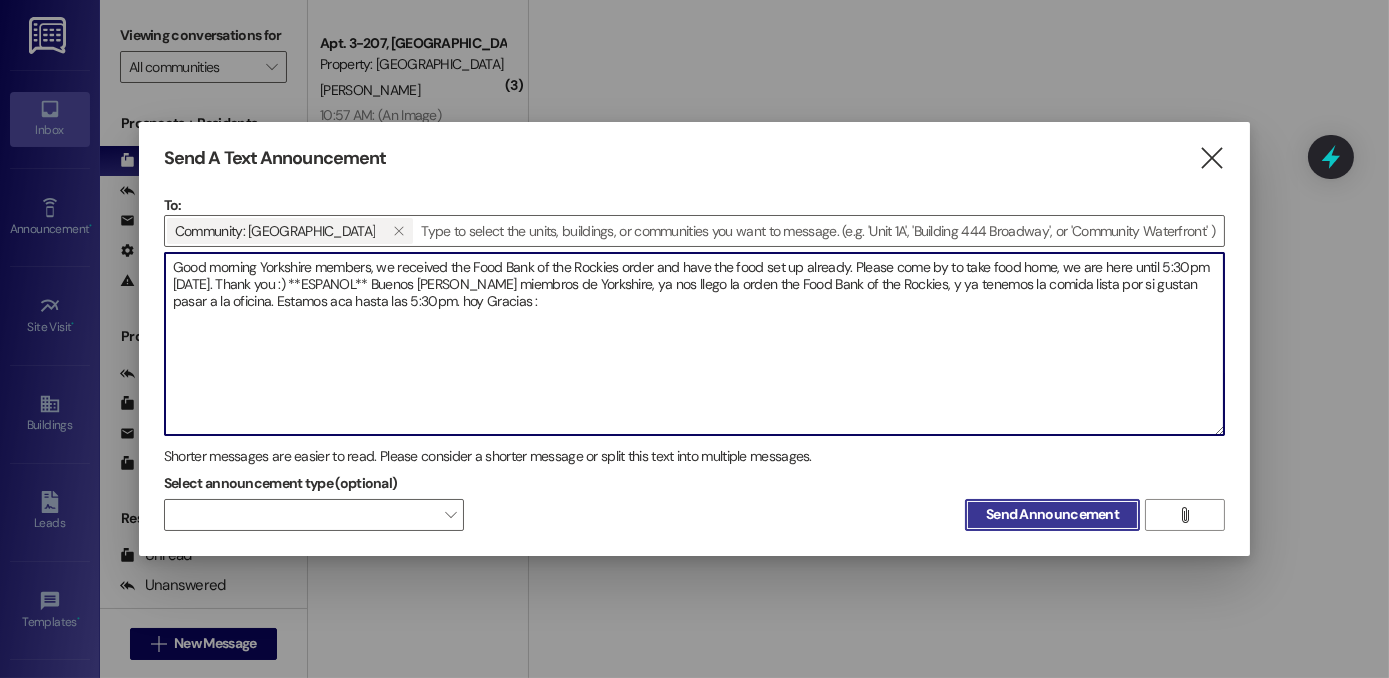 click on "Send Announcement" at bounding box center (1052, 514) 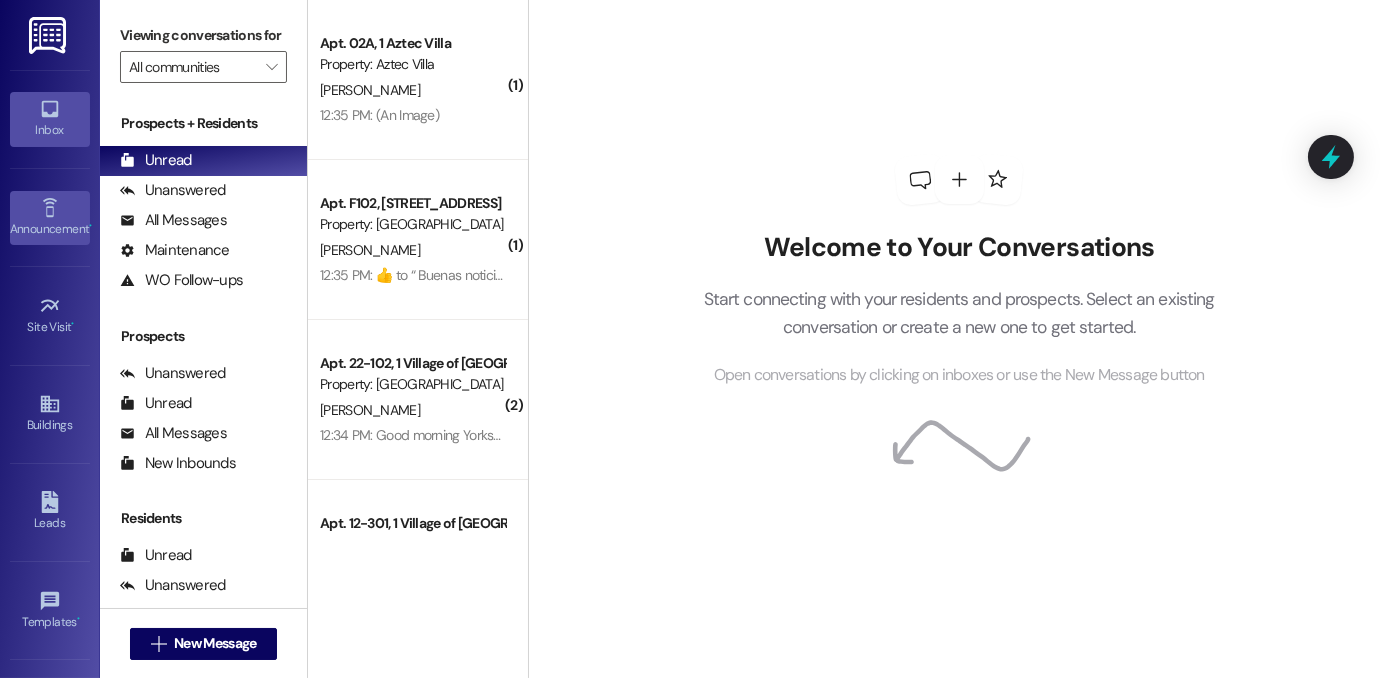 click on "Announcement   •" at bounding box center [50, 229] 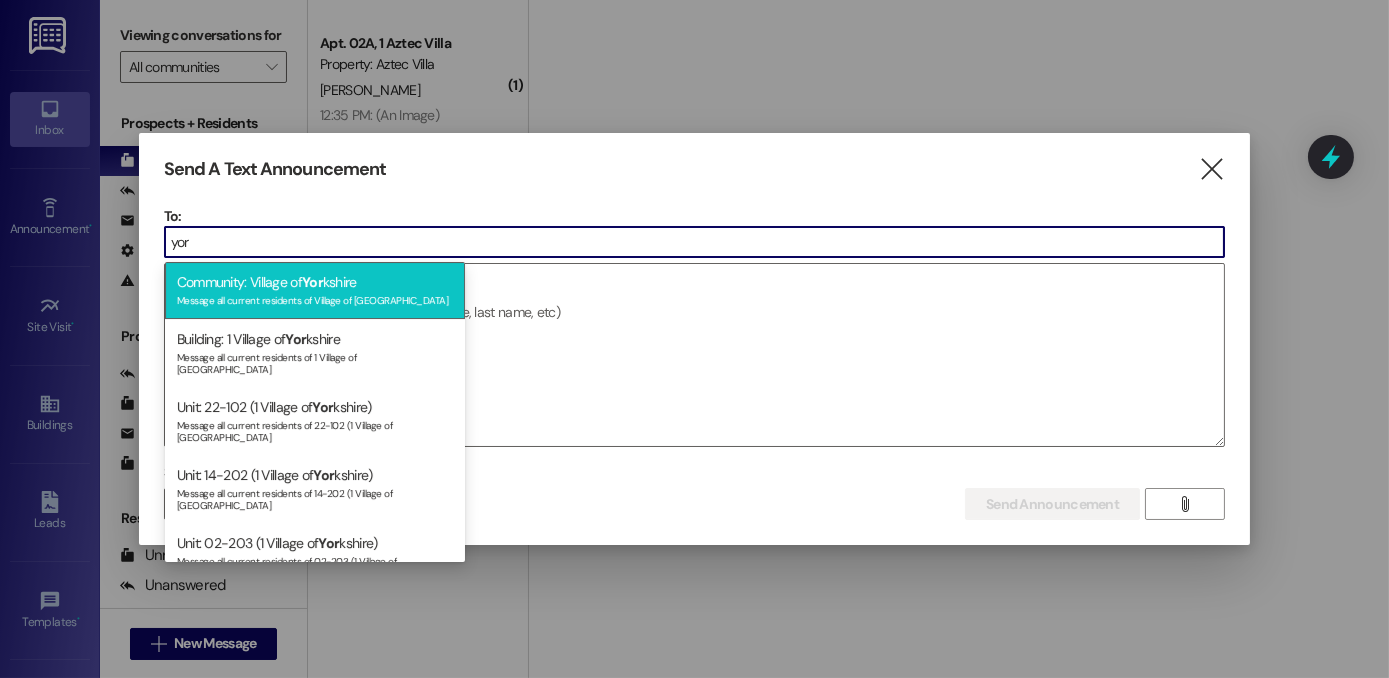 type on "yor" 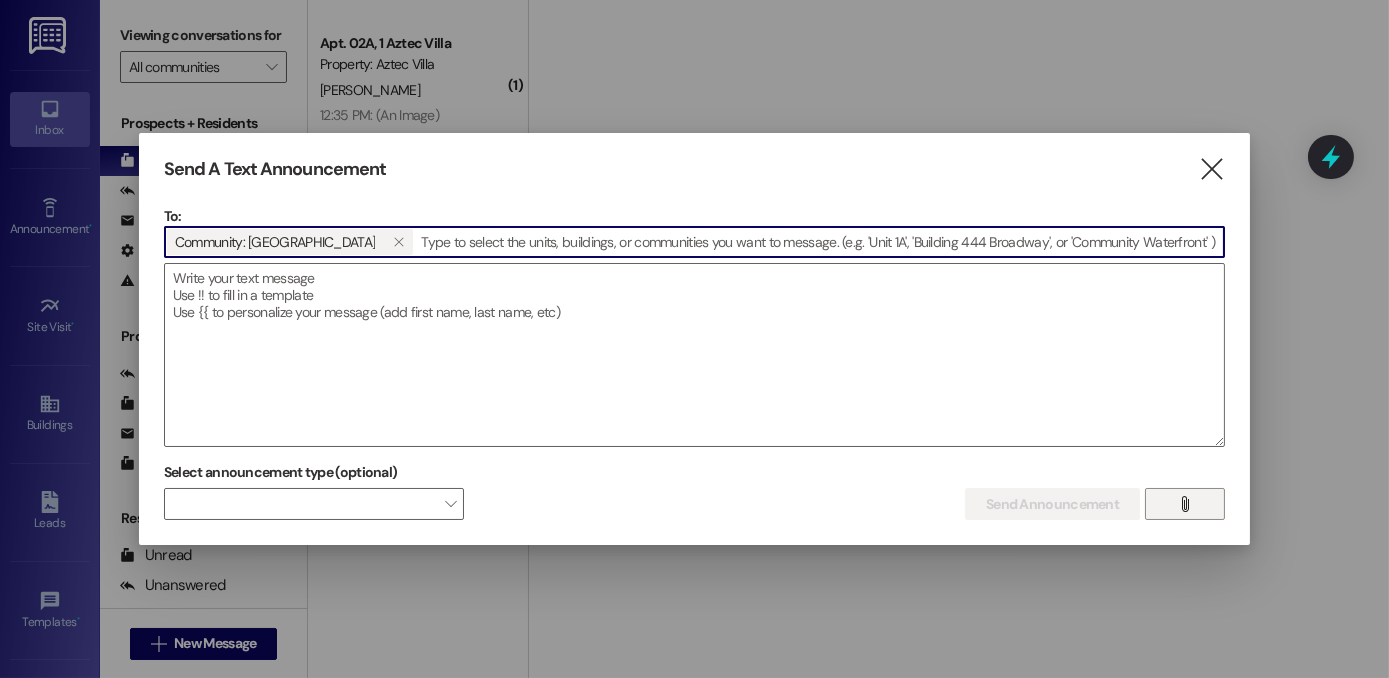 click on "" at bounding box center [1184, 504] 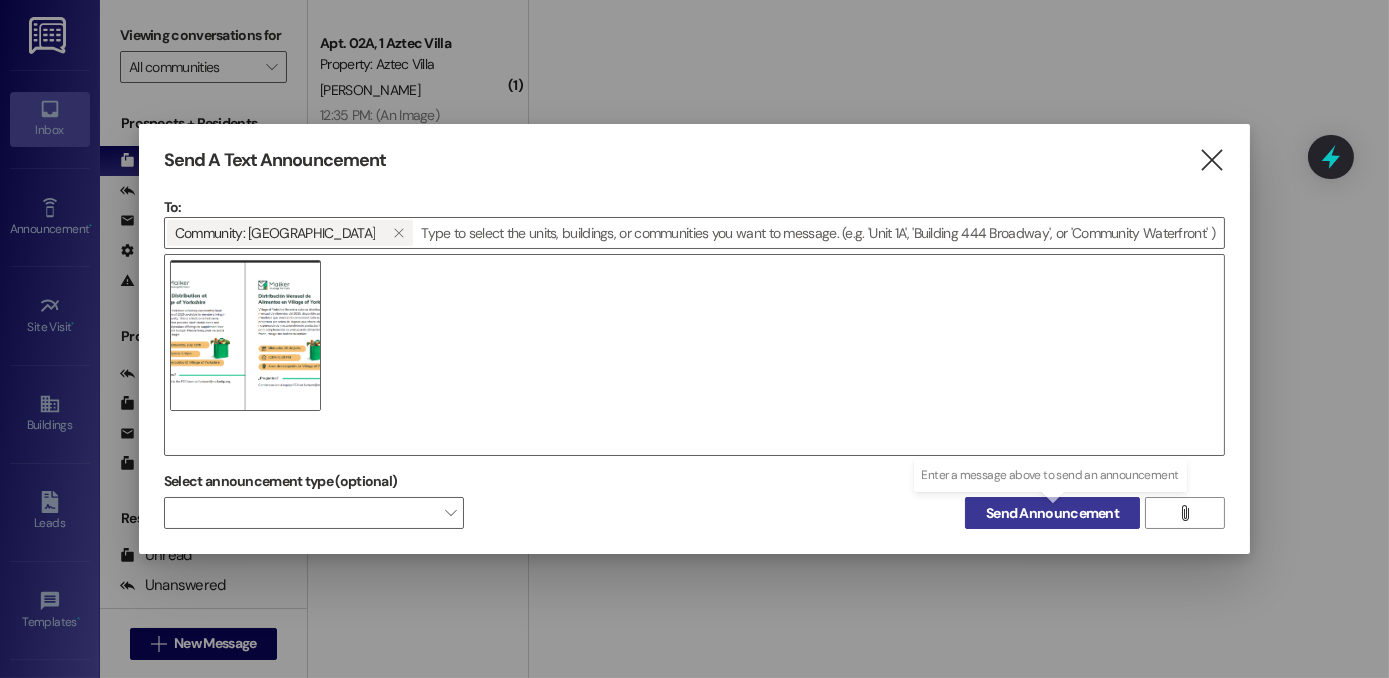 click on "Send Announcement" at bounding box center [1052, 513] 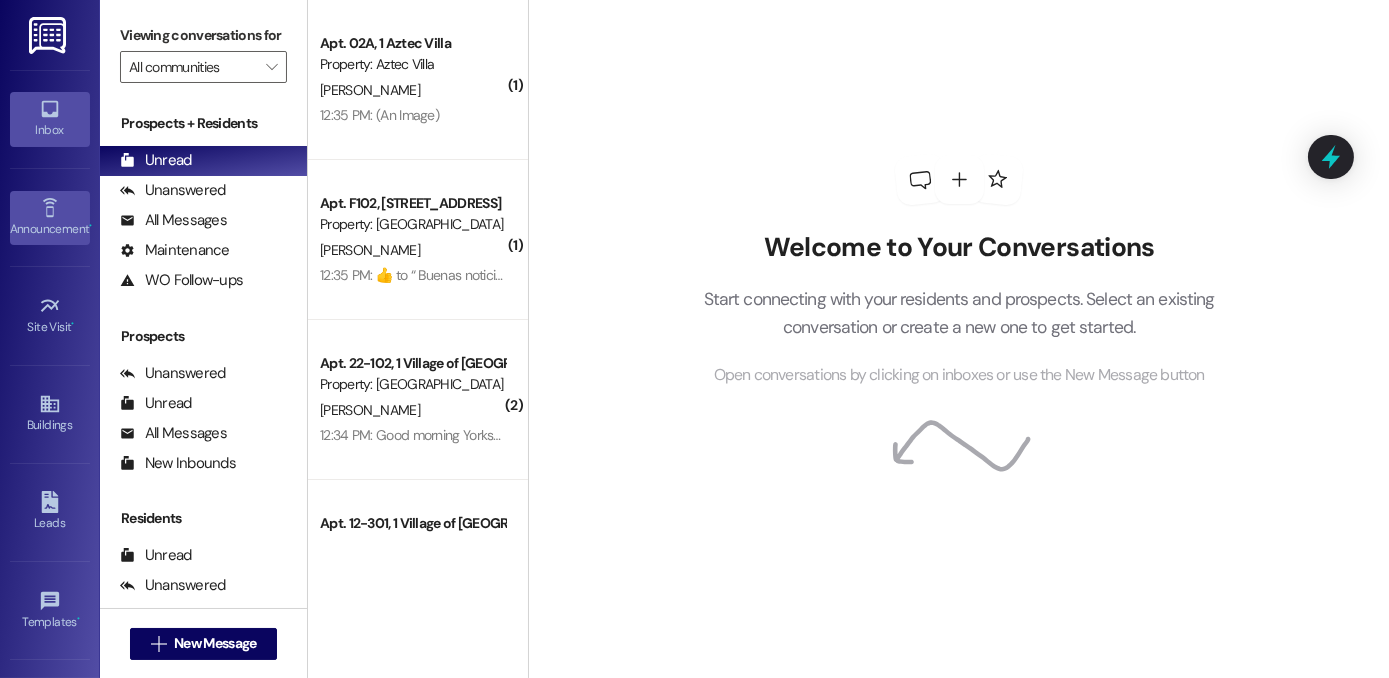 click on "Announcement   •" at bounding box center [50, 218] 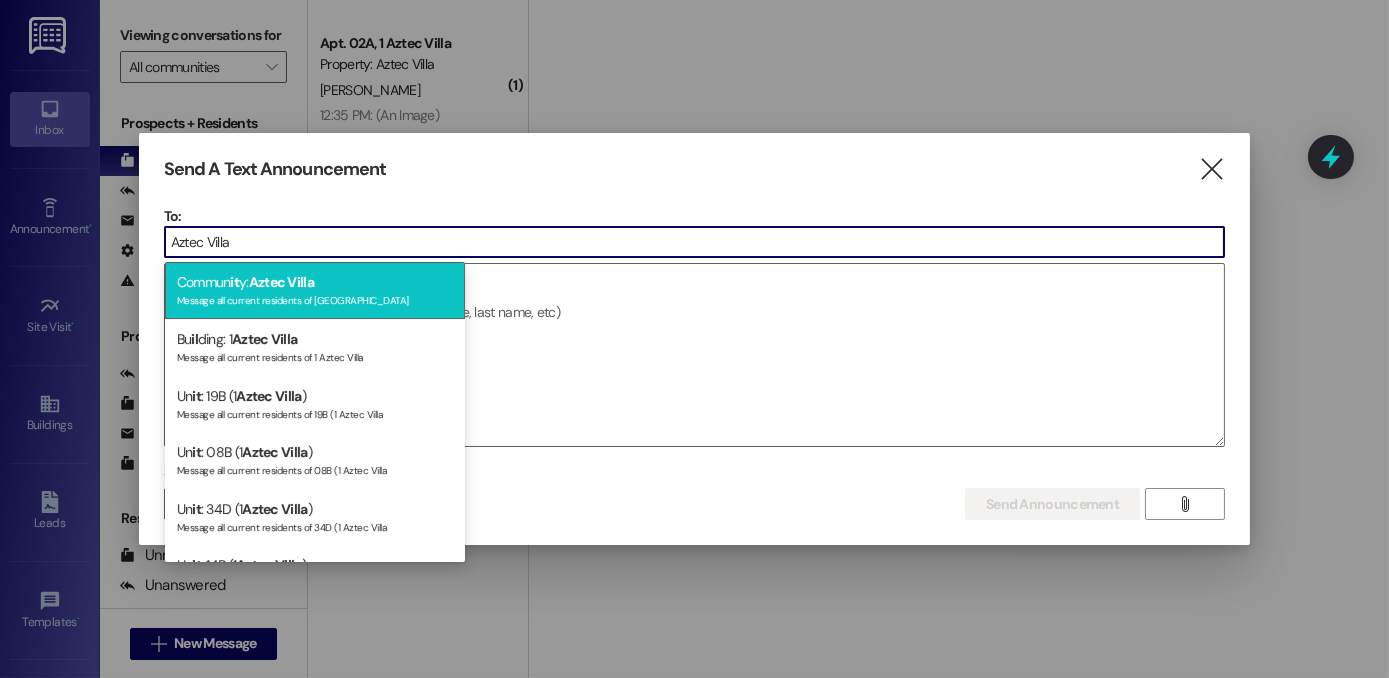 type on "Aztec Villa" 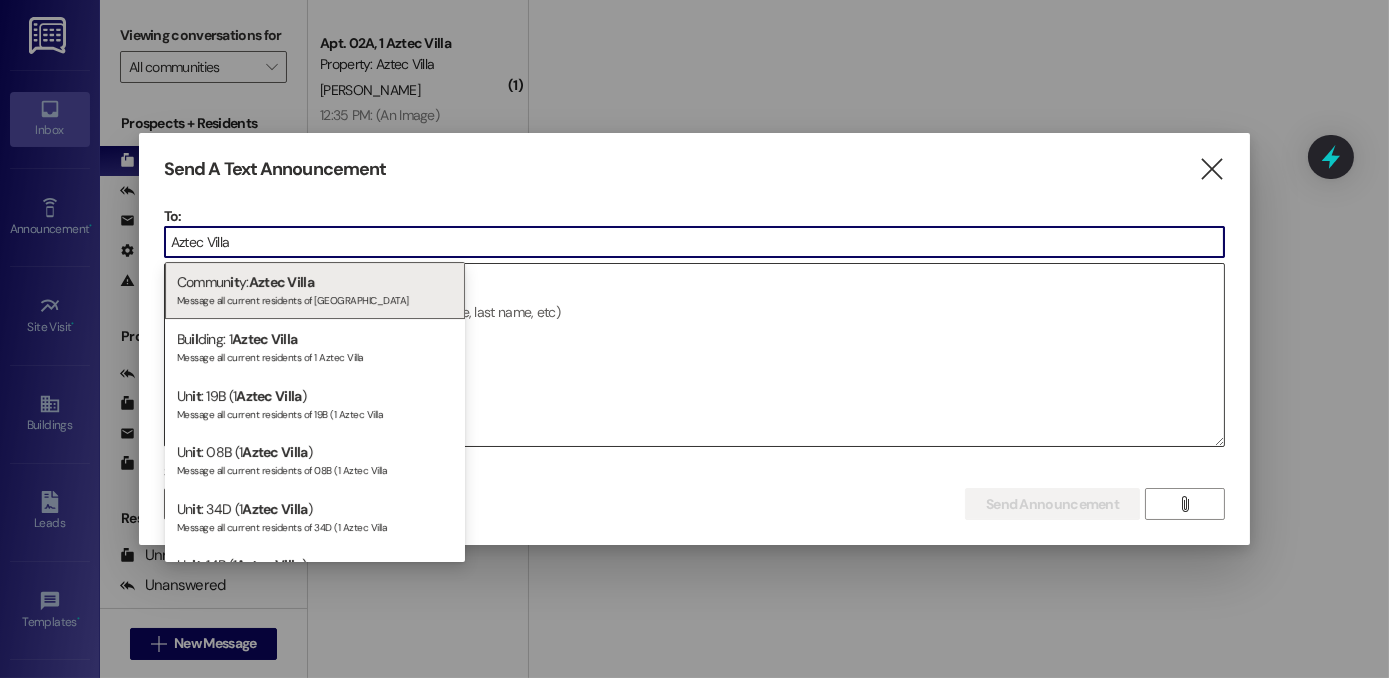 click on "Aztec Villa" at bounding box center (281, 282) 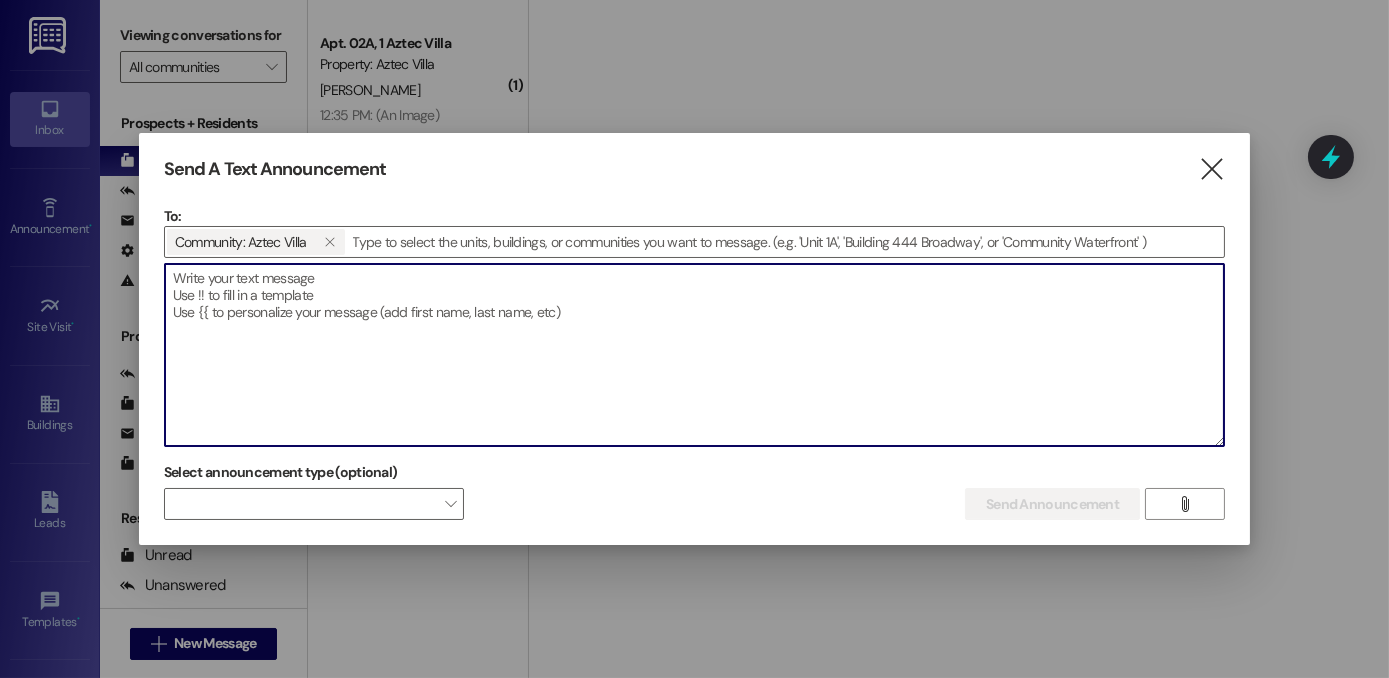 click at bounding box center (694, 355) 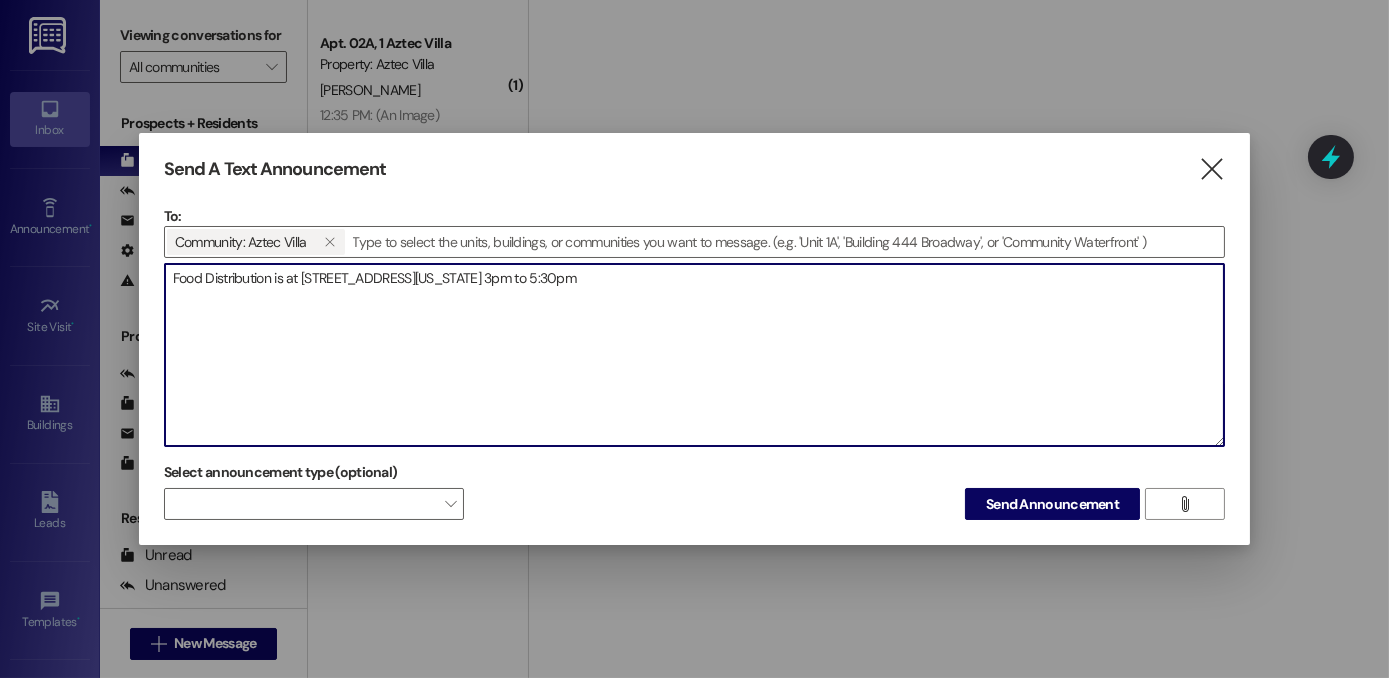 drag, startPoint x: 613, startPoint y: 270, endPoint x: 300, endPoint y: 271, distance: 313.0016 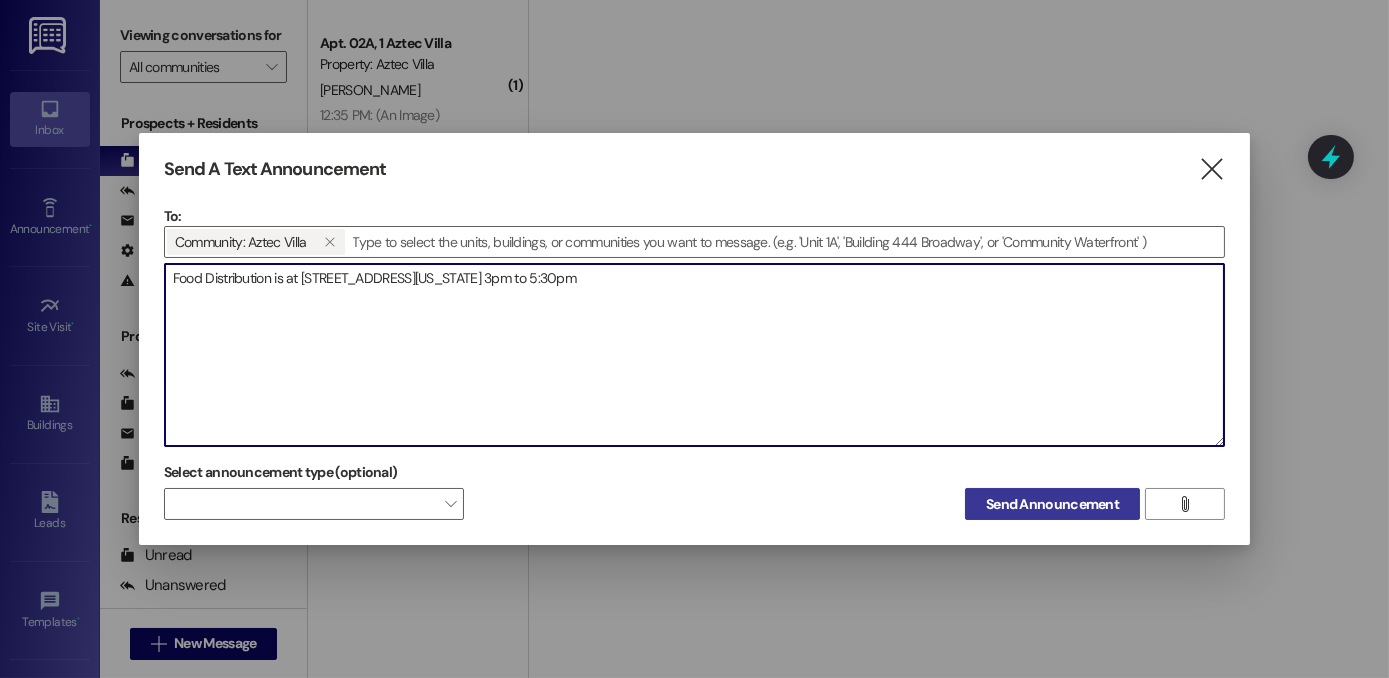 type on "Food Distribution is at [STREET_ADDRESS][US_STATE] 3pm to 5:30pm" 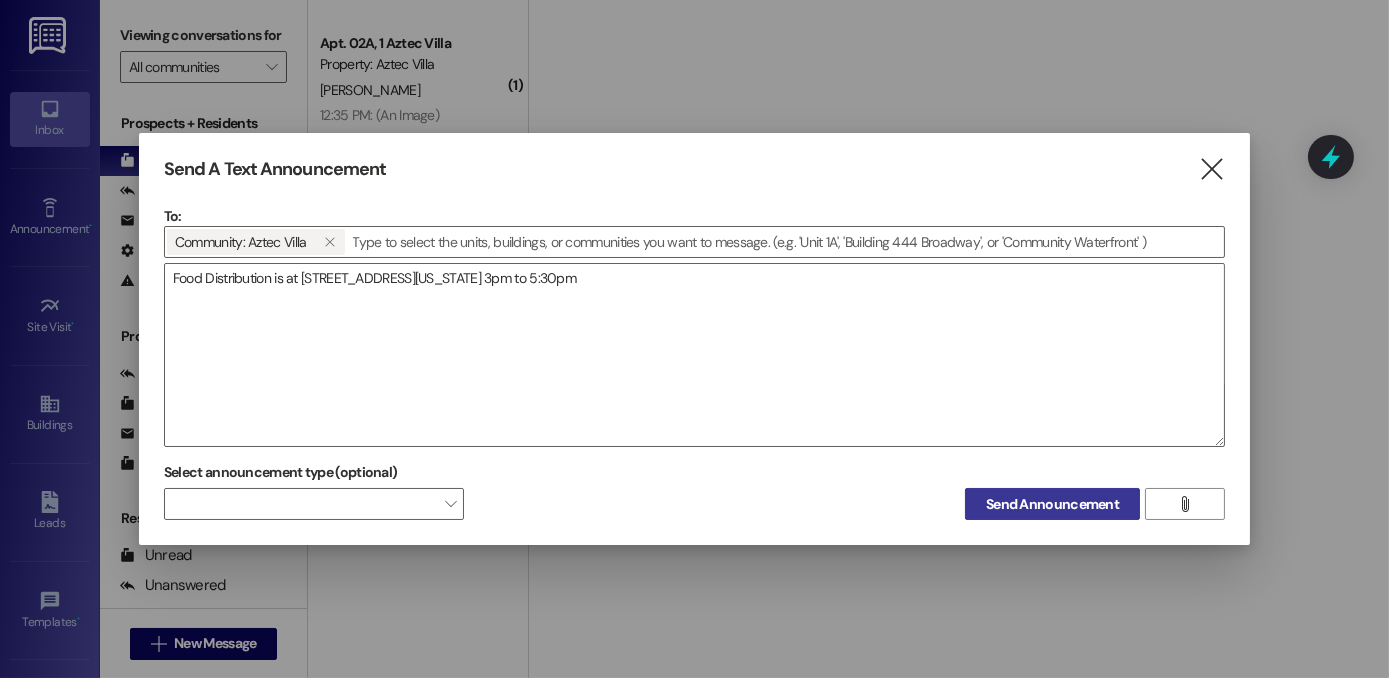 click on "Send Announcement" at bounding box center (1052, 504) 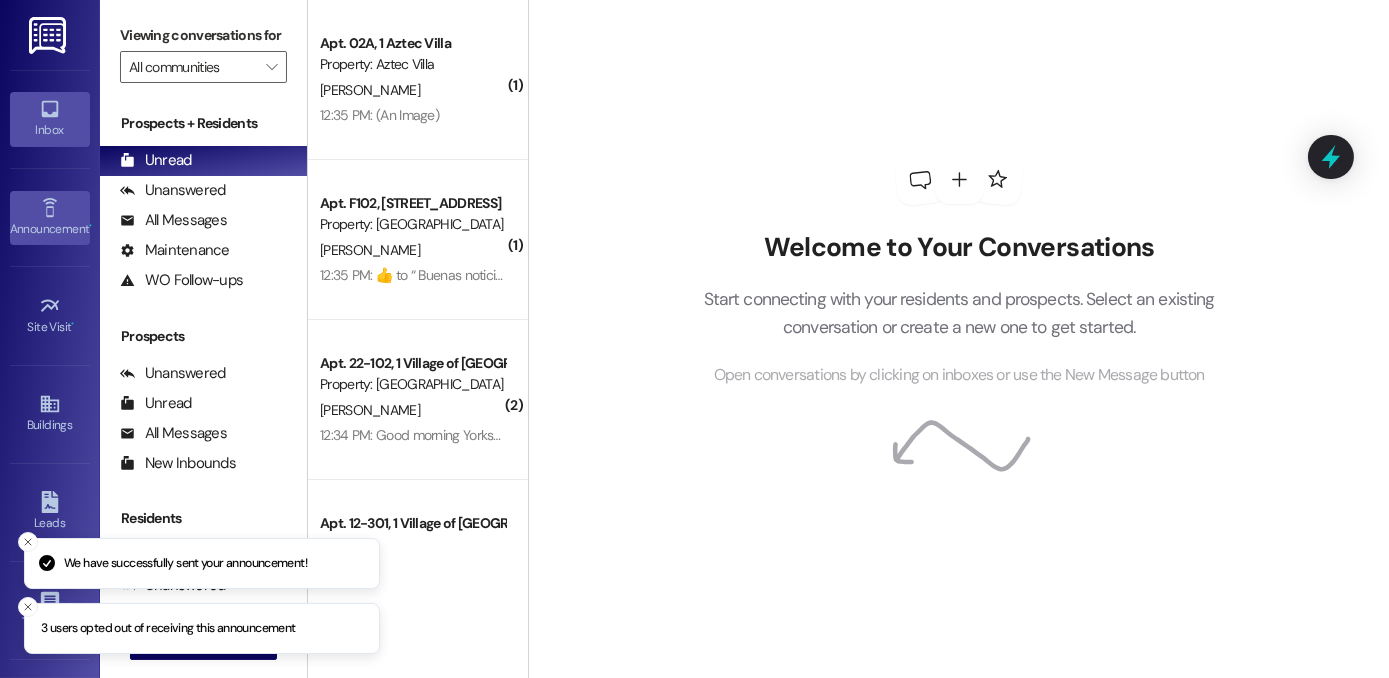 click on "Announcement   •" at bounding box center [50, 229] 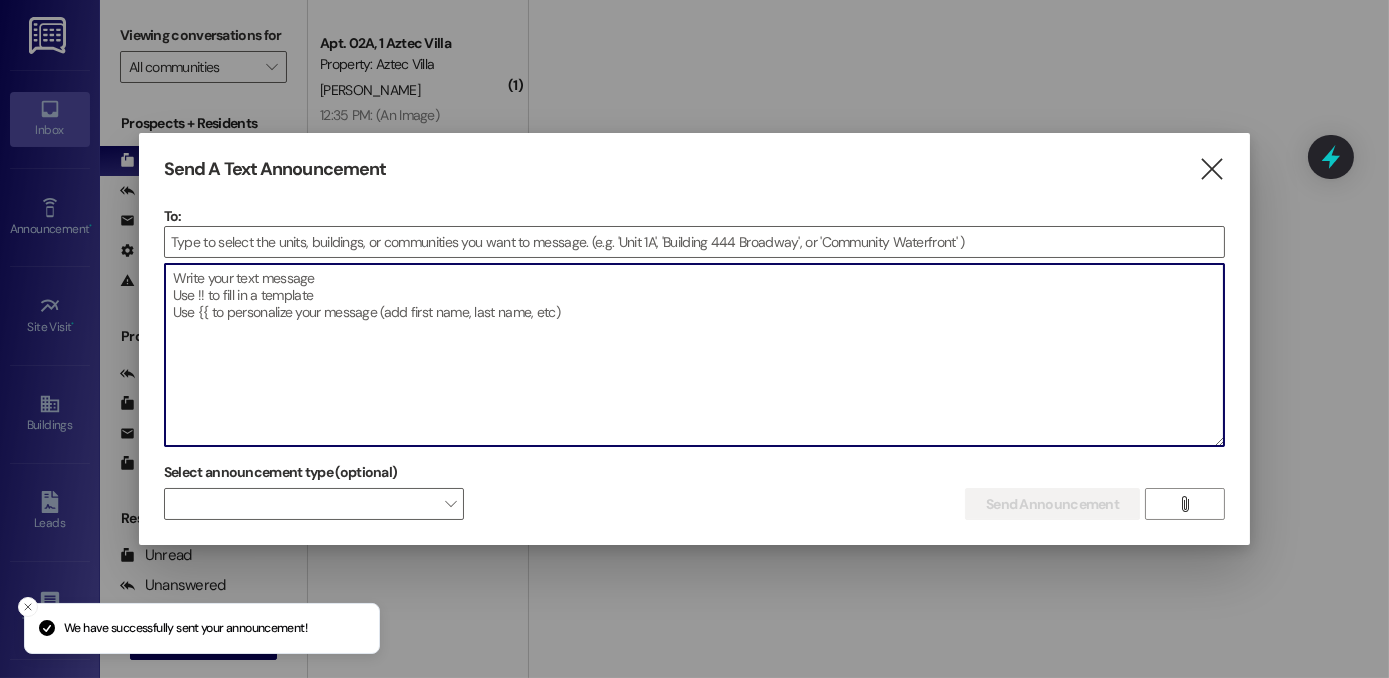 click at bounding box center (694, 355) 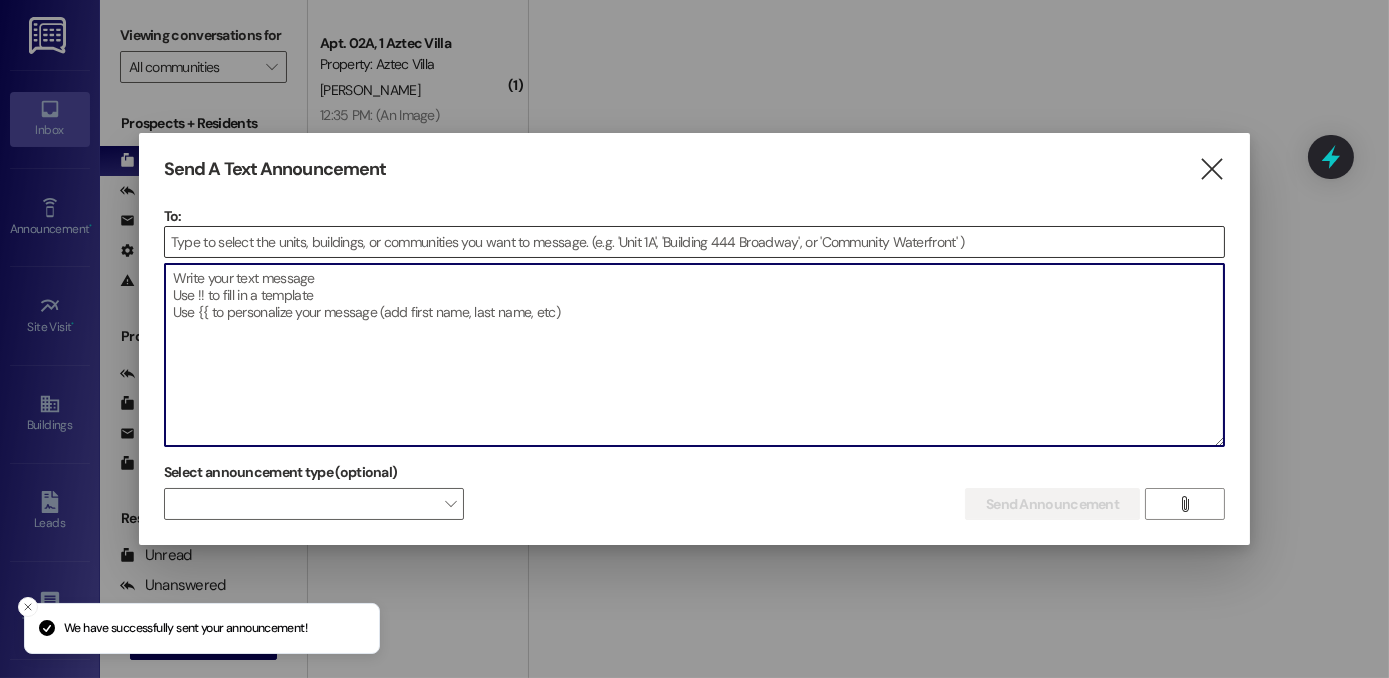 click at bounding box center [694, 242] 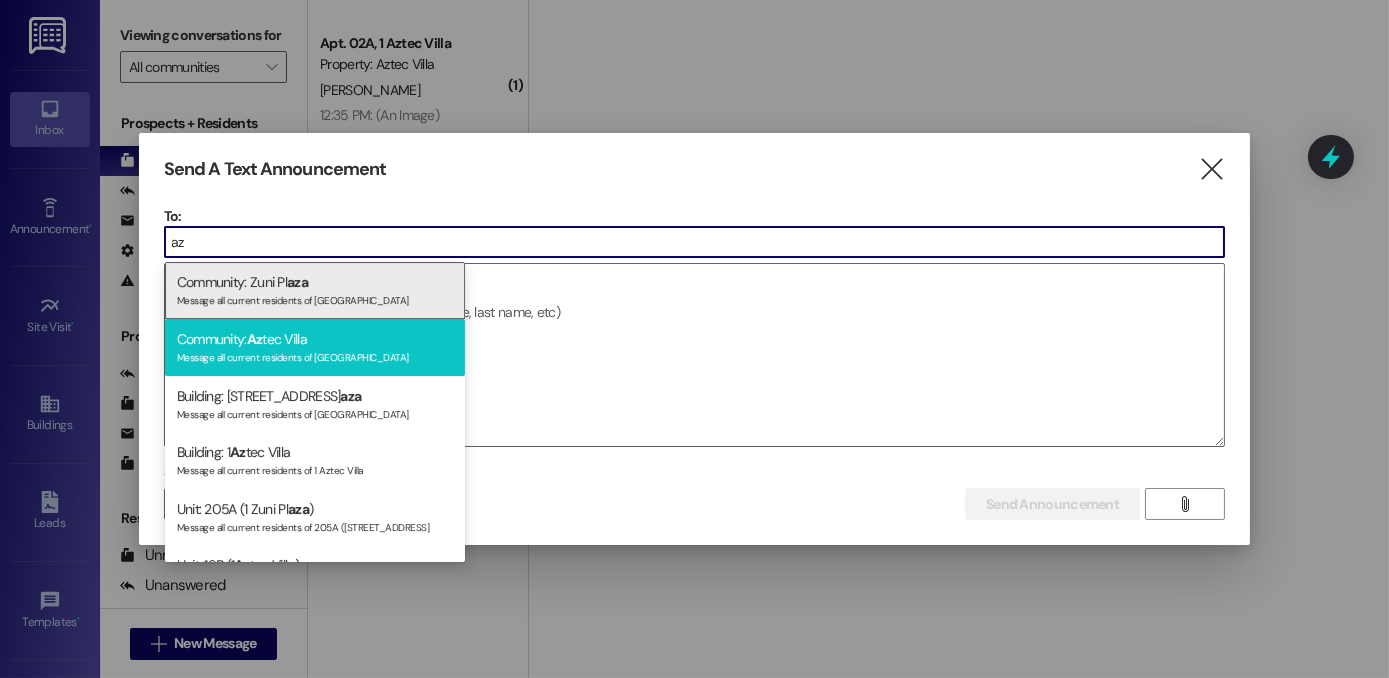 type on "az" 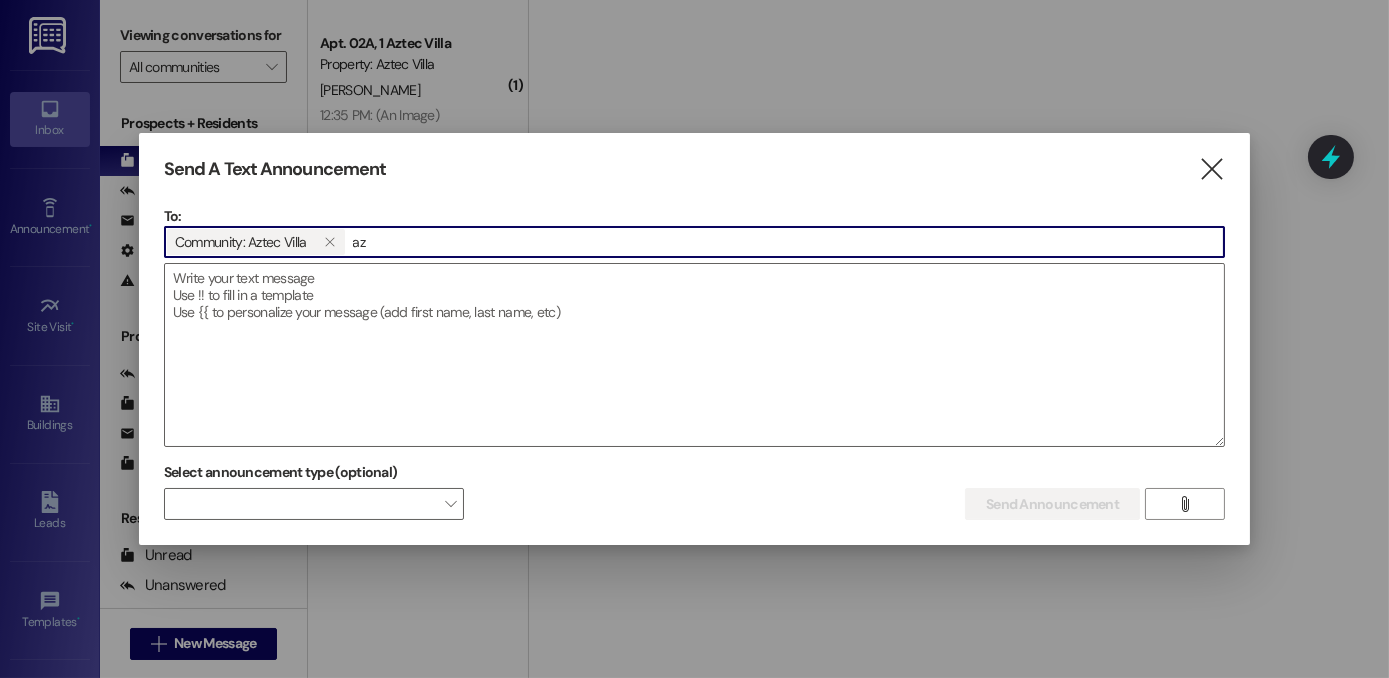 type 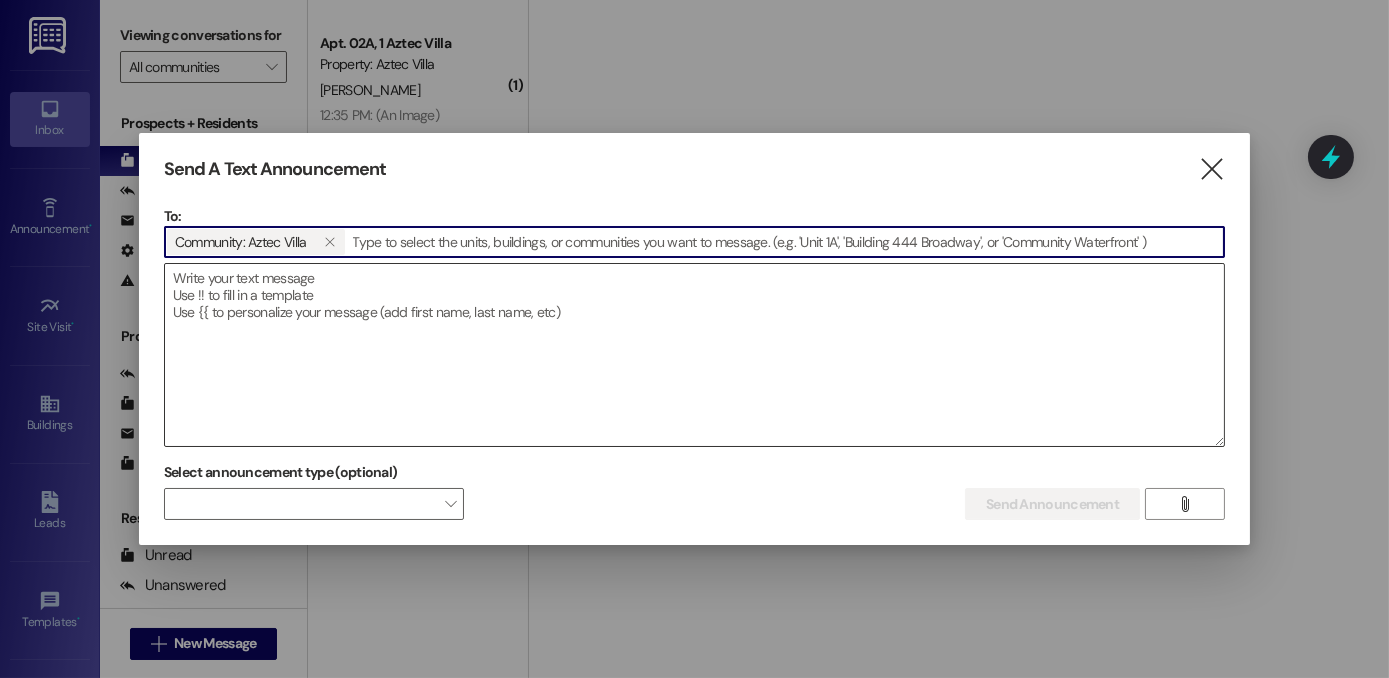 click at bounding box center [694, 355] 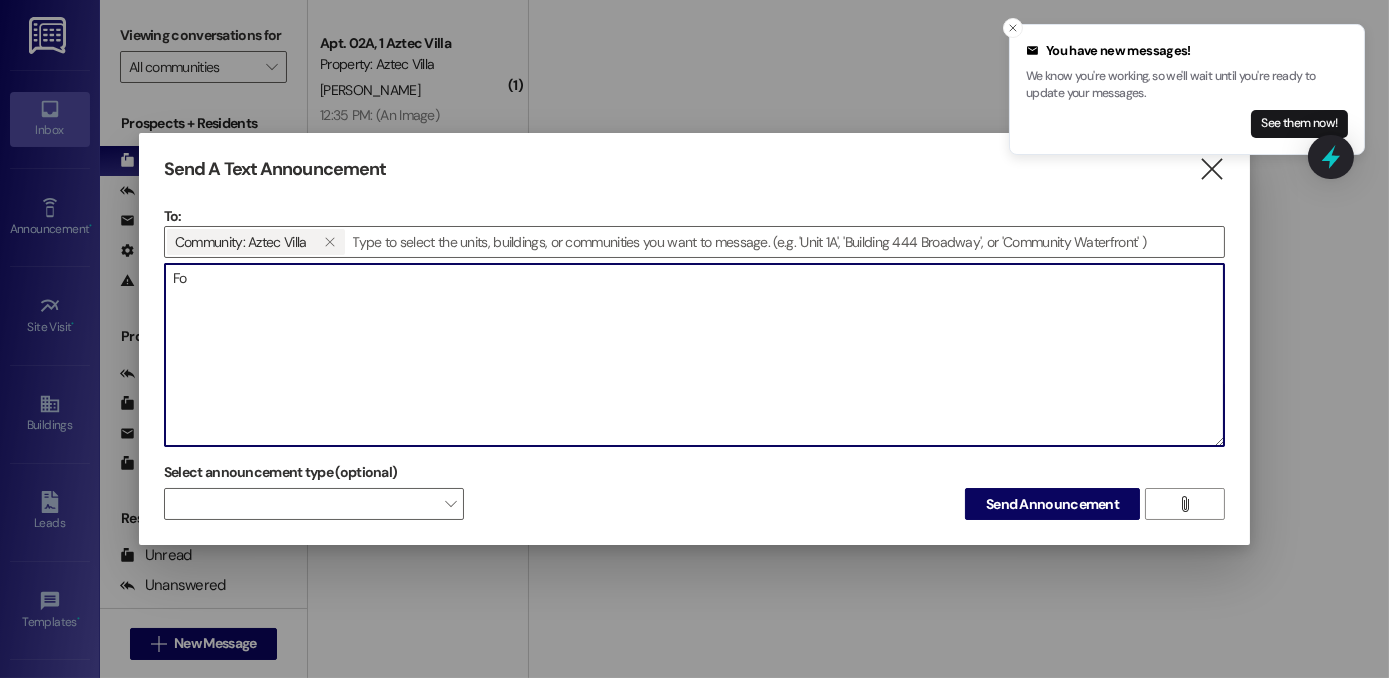 type on "F" 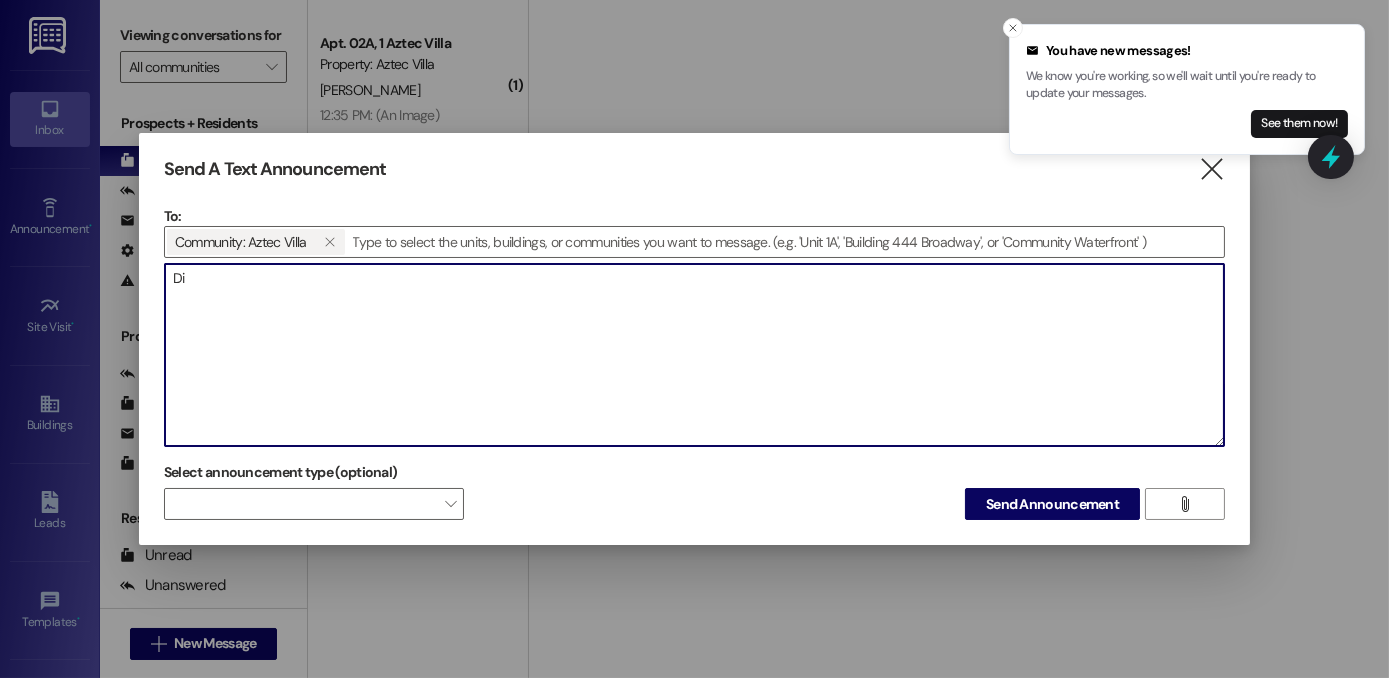 type on "D" 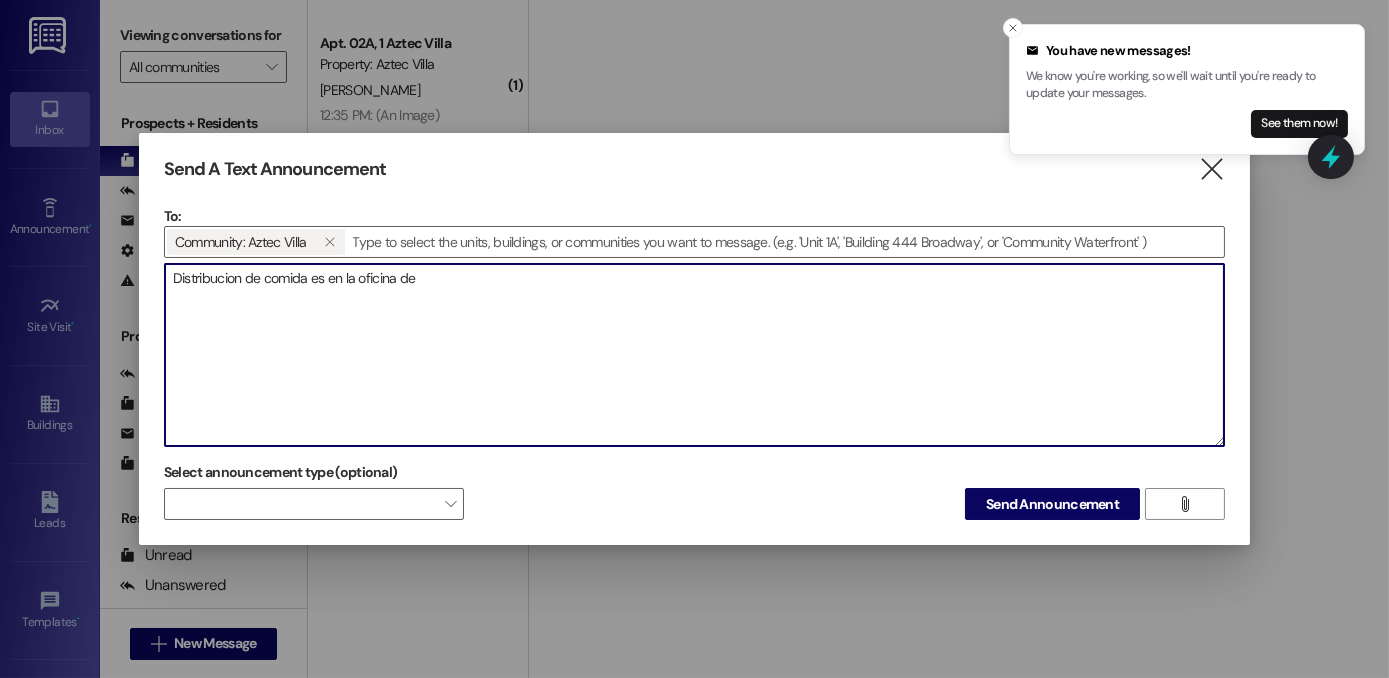 paste on "[STREET_ADDRESS][US_STATE] 3pm to 5:30pm" 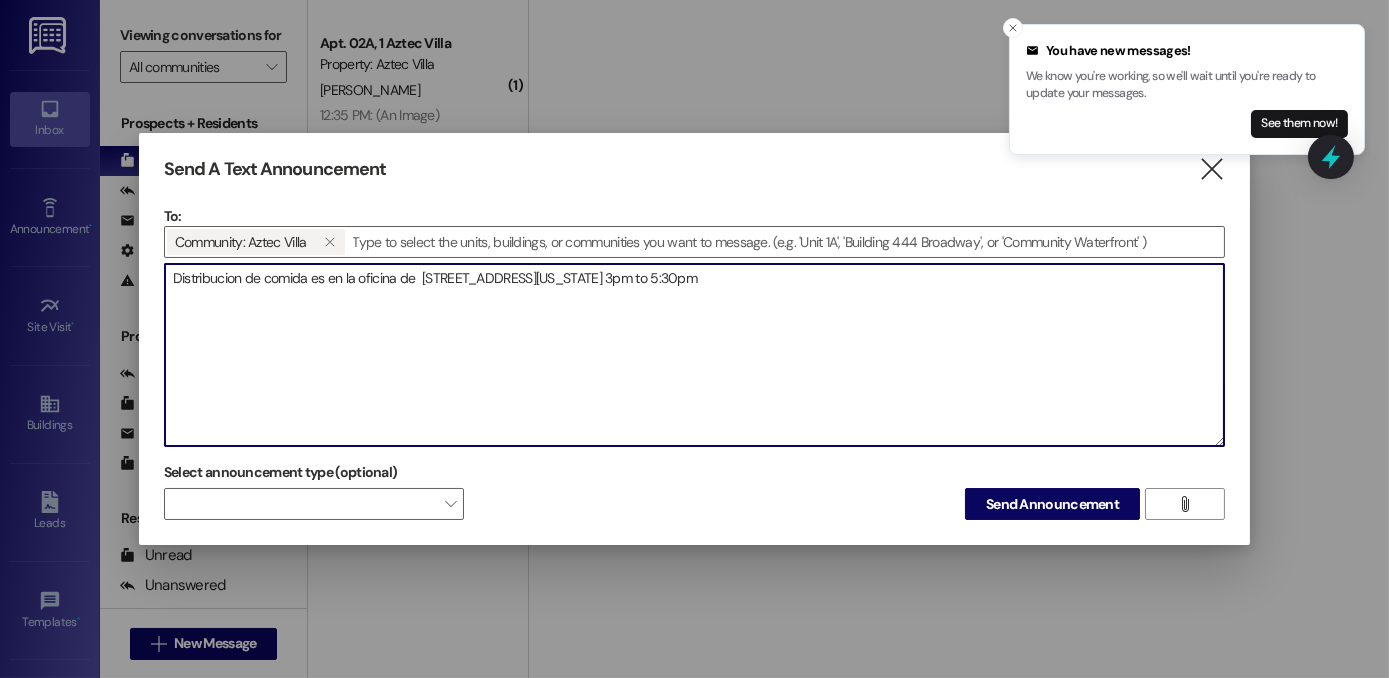 click on "Distribucion de comida es en la oficina de  [STREET_ADDRESS][US_STATE] 3pm to 5:30pm" at bounding box center [694, 355] 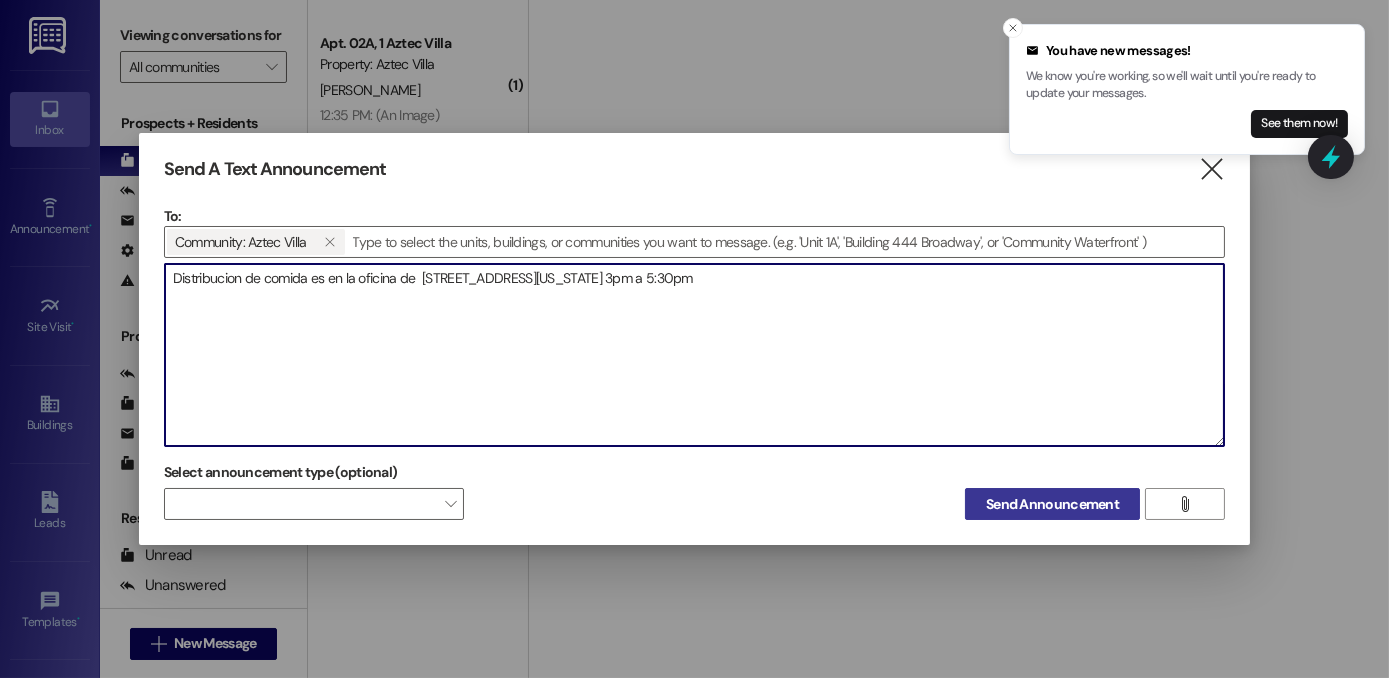 type on "Distribucion de comida es en la oficina de  [STREET_ADDRESS][US_STATE] 3pm a 5:30pm" 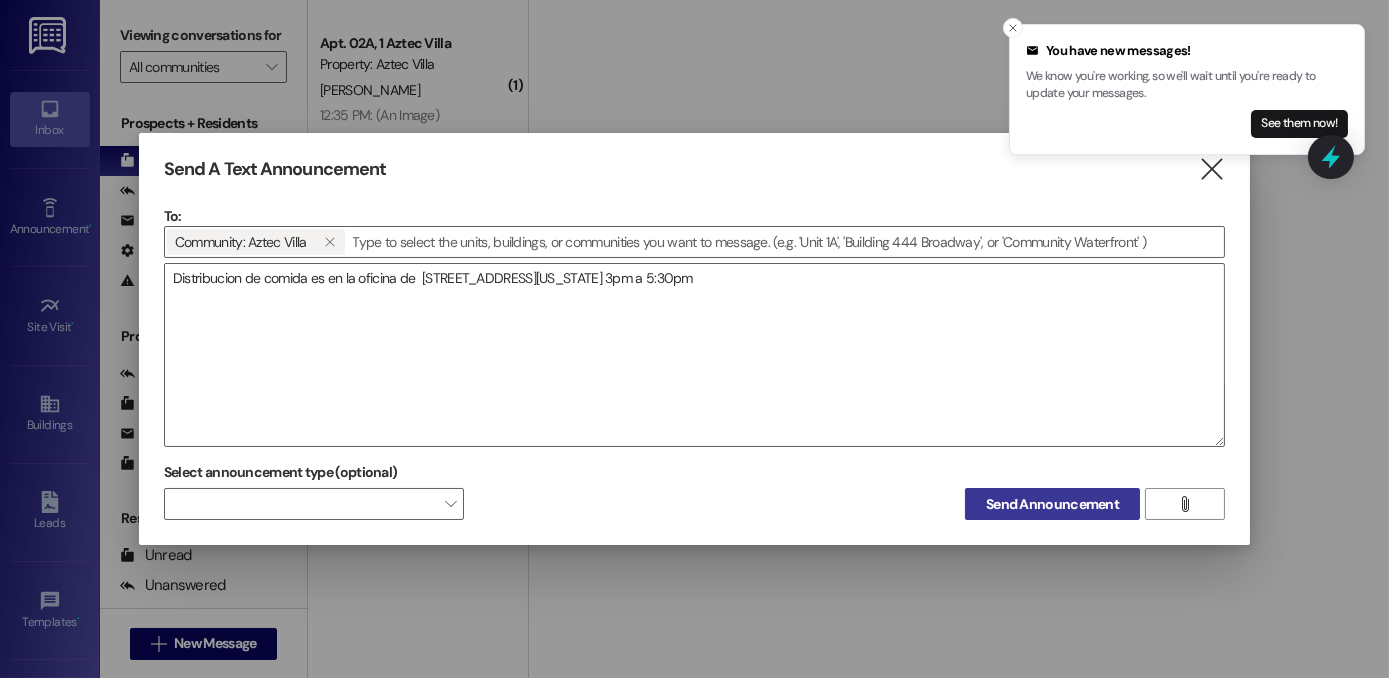 click on "Send Announcement" at bounding box center [1052, 504] 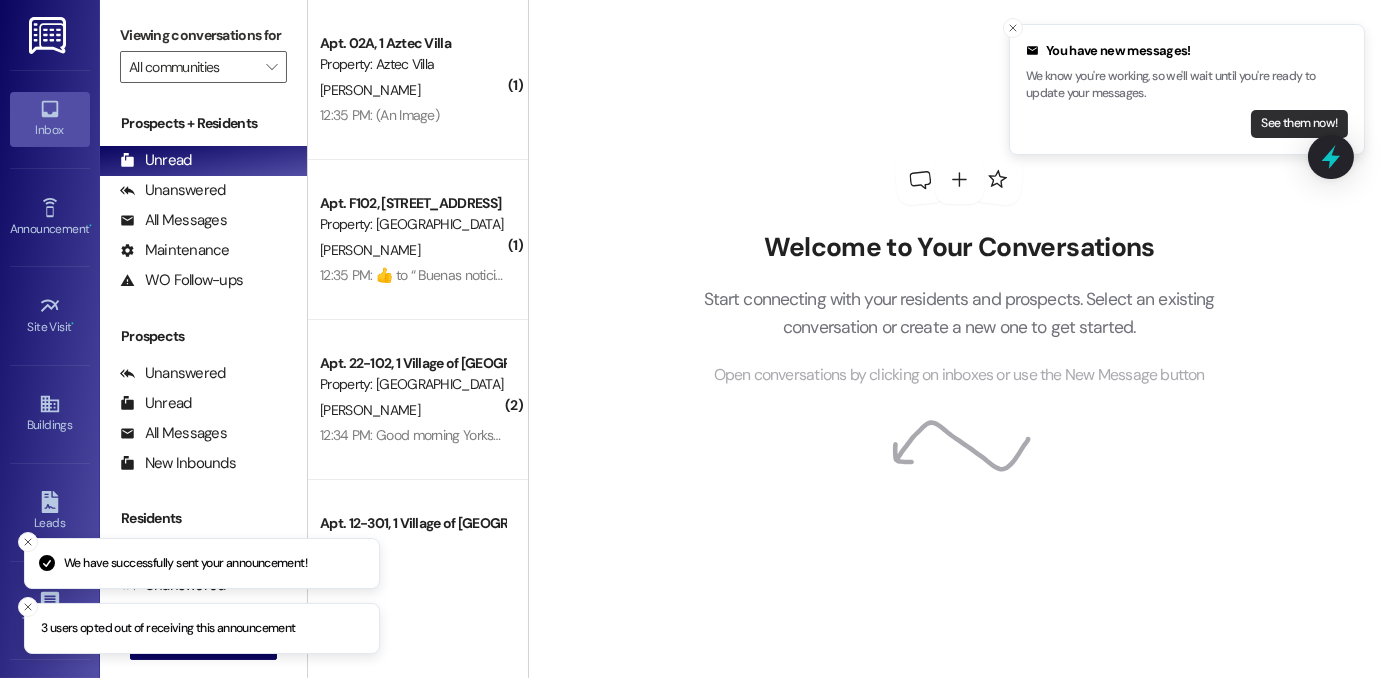 click on "See them now!" at bounding box center (1299, 124) 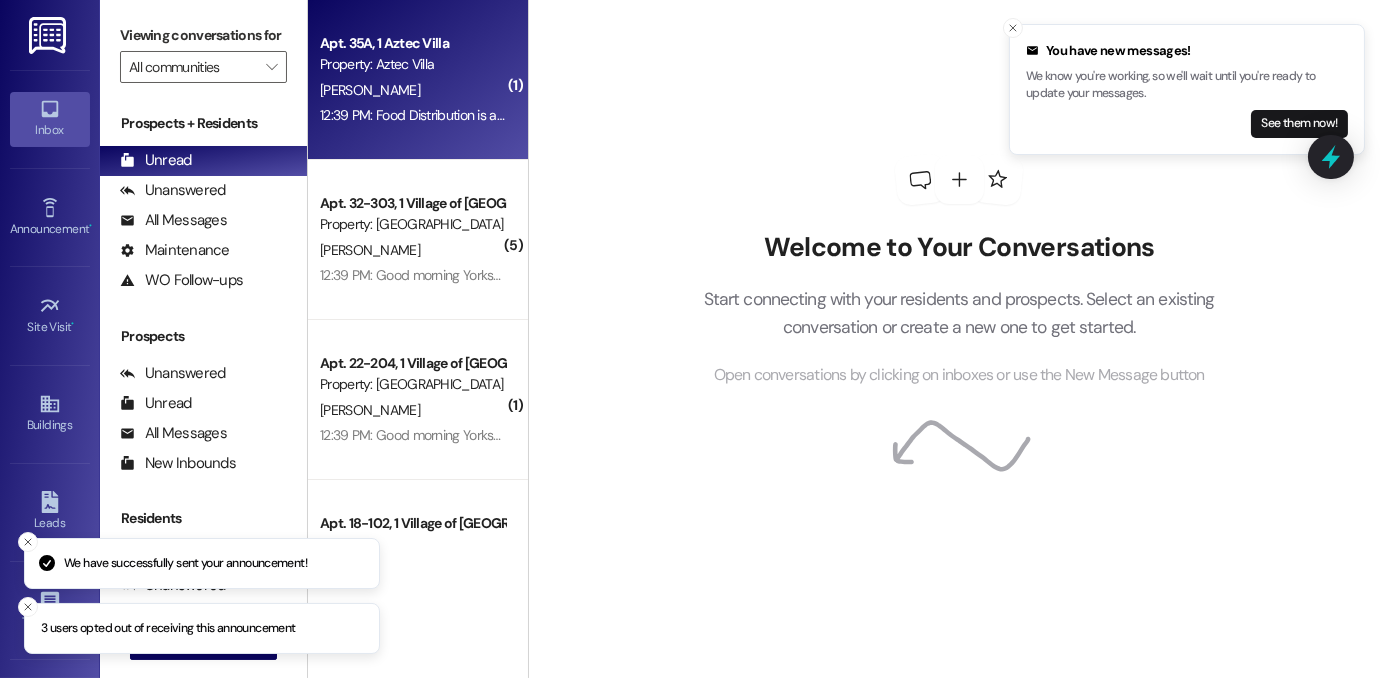 click on "Apt. 35A, 1 Aztec Villa Property: [GEOGRAPHIC_DATA][PERSON_NAME] 12:39 PM: Food Distribution is at [STREET_ADDRESS][US_STATE] 3pm to 5:30pm 12:39 PM: Food Distribution is at [STREET_ADDRESS][US_STATE] 3pm to 5:30pm" at bounding box center [418, 80] 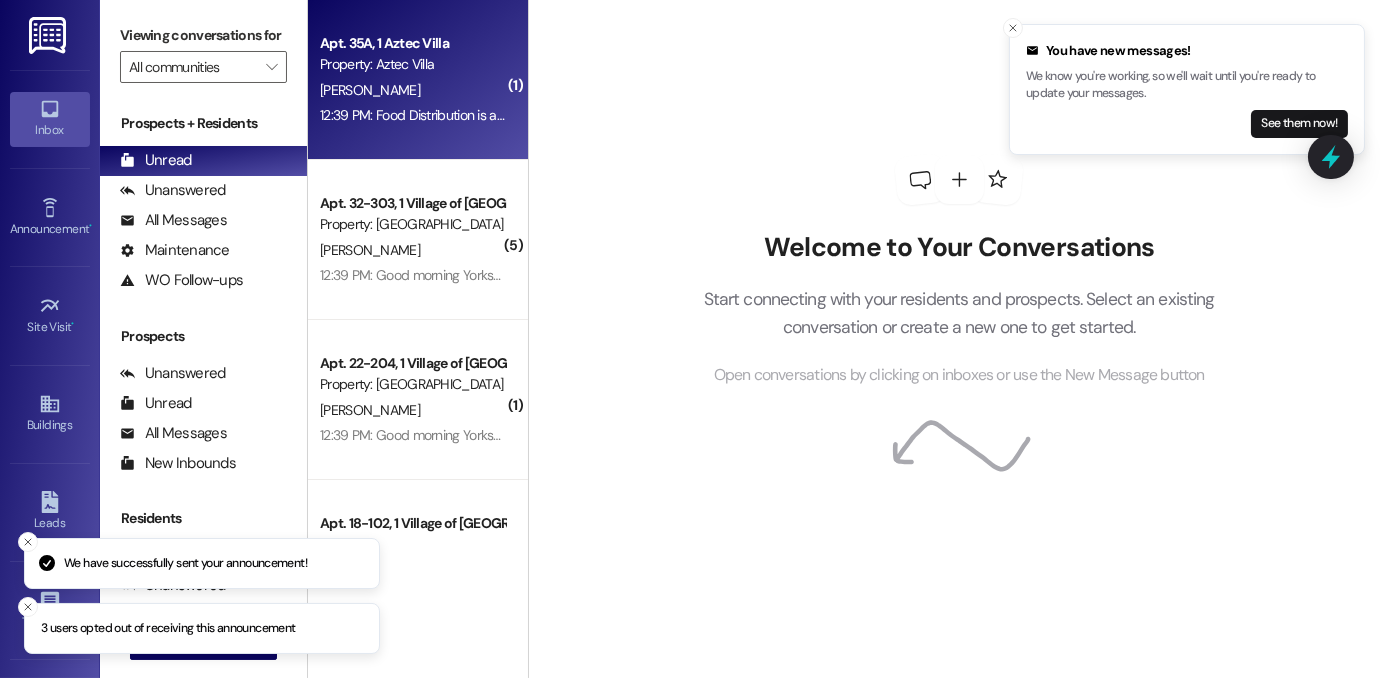 click on "12:39 PM: Food Distribution is at [STREET_ADDRESS][US_STATE] 3pm to 5:30pm 12:39 PM: Food Distribution is at [STREET_ADDRESS][US_STATE] 3pm to 5:30pm" at bounding box center (549, 115) 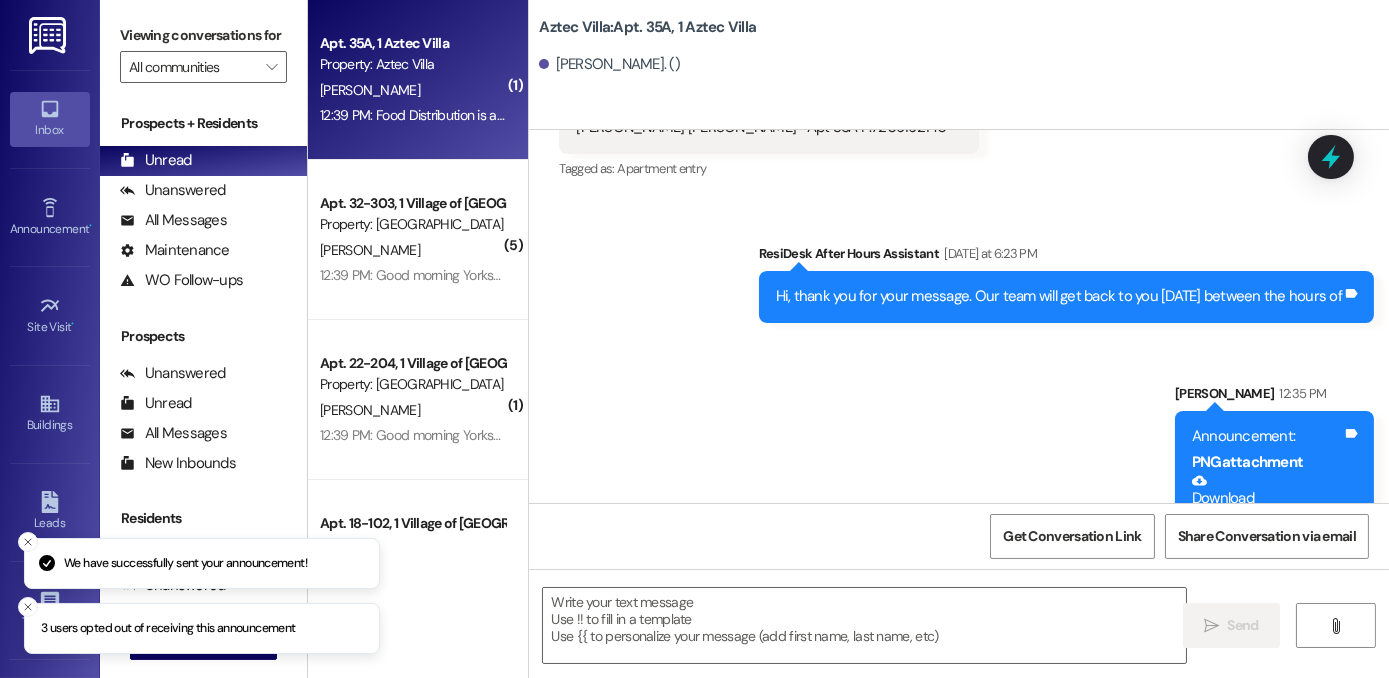 scroll, scrollTop: 12319, scrollLeft: 0, axis: vertical 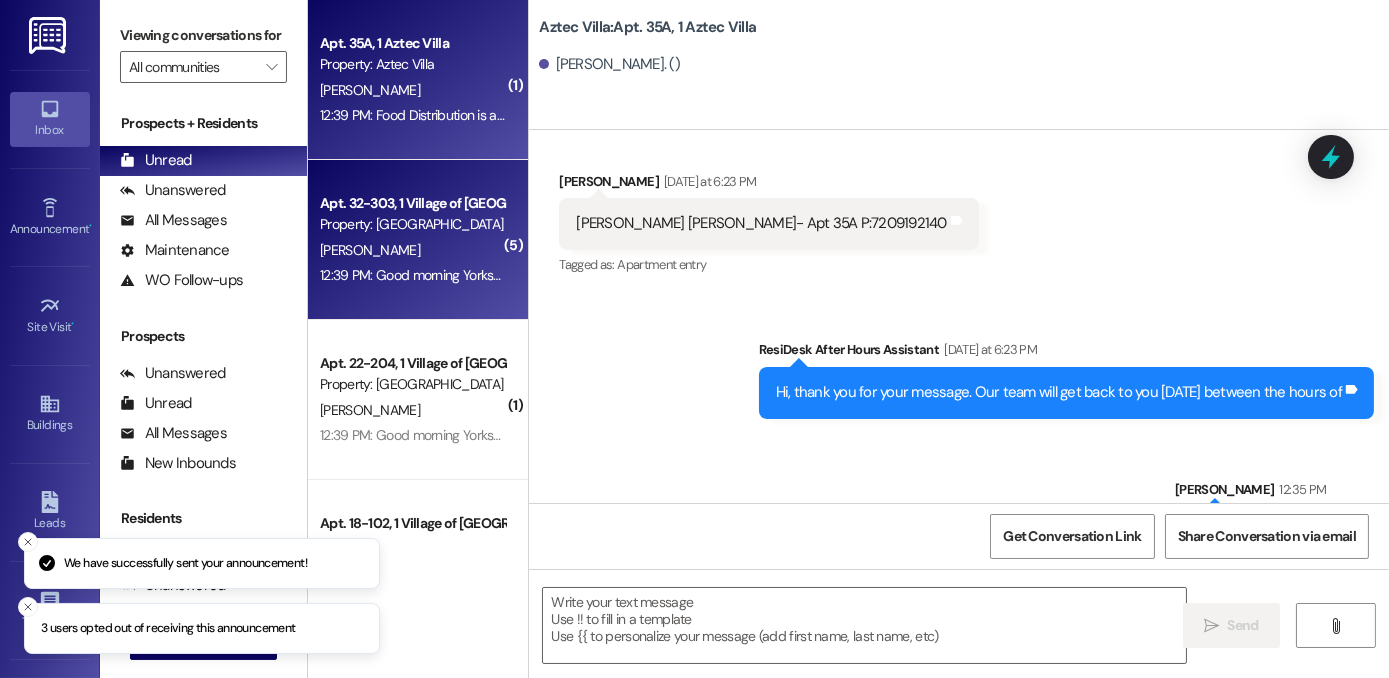 click on "Apt. 32-303, 1 Village of [GEOGRAPHIC_DATA]" at bounding box center [412, 203] 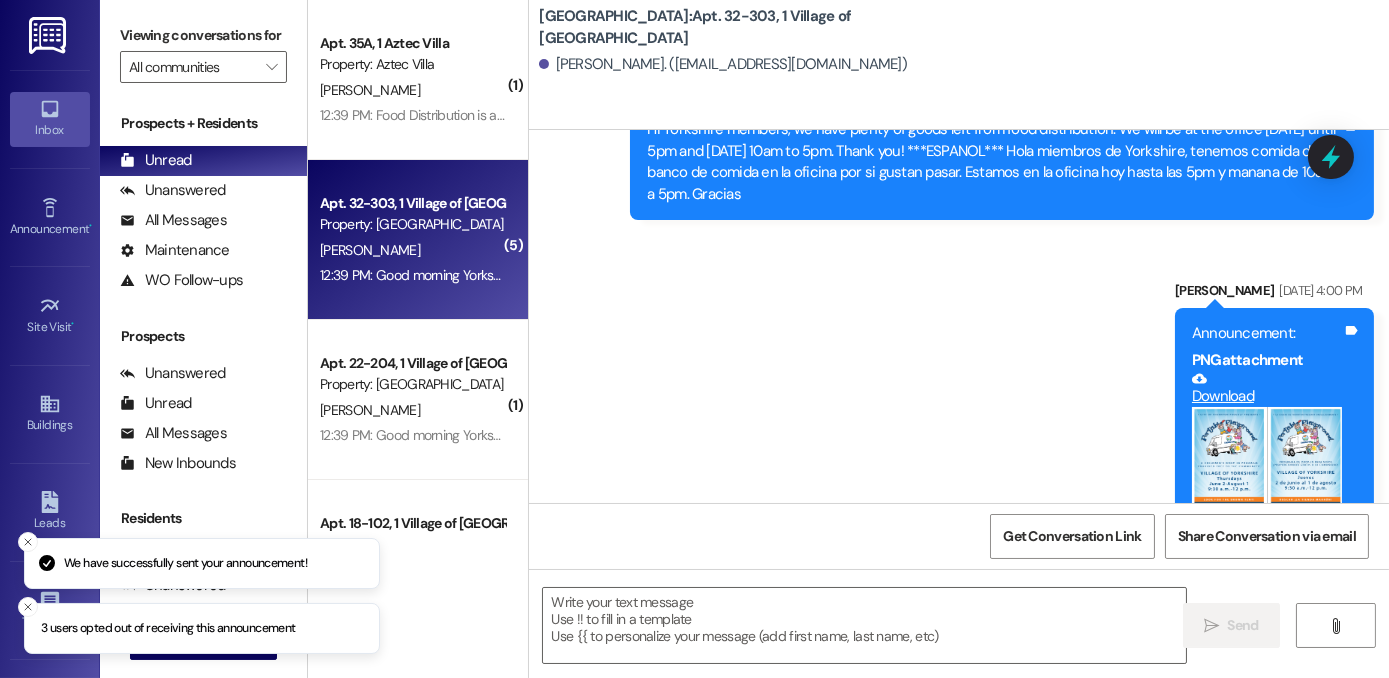 scroll, scrollTop: 53989, scrollLeft: 0, axis: vertical 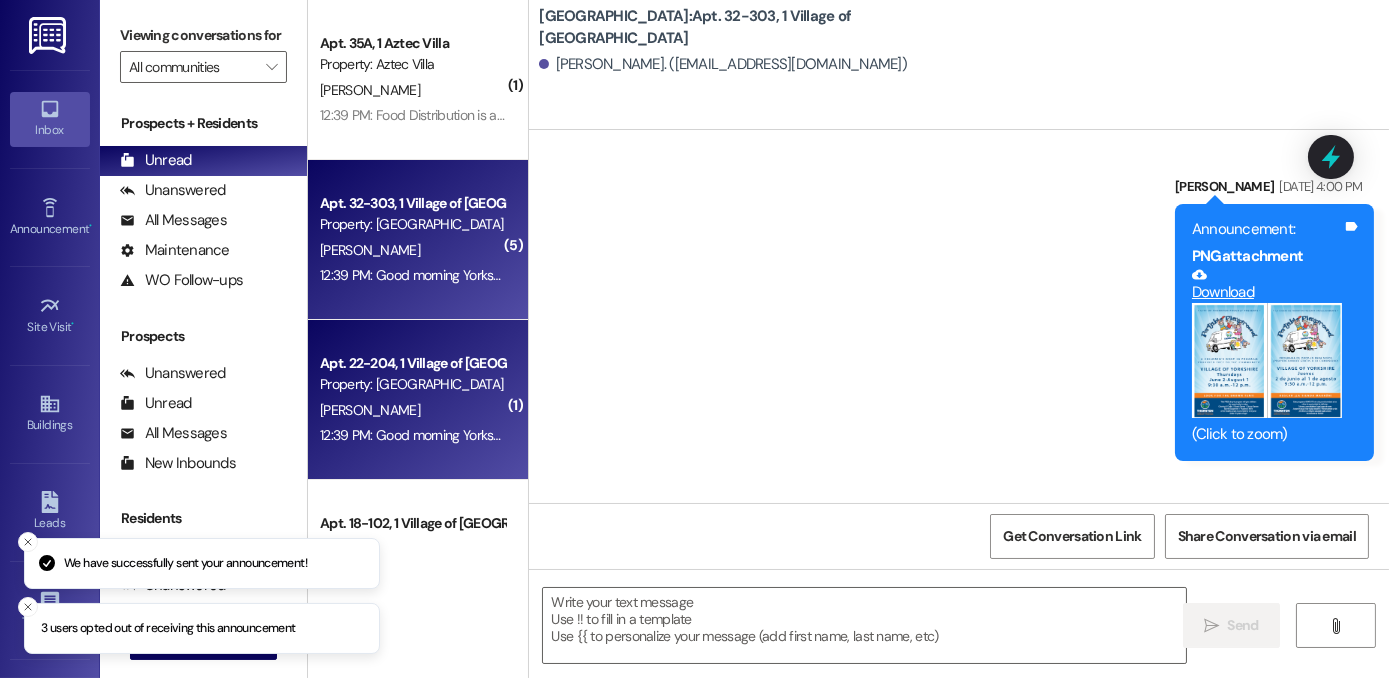 click on "Apt. 22-204, 1 Village of [GEOGRAPHIC_DATA]" at bounding box center (412, 363) 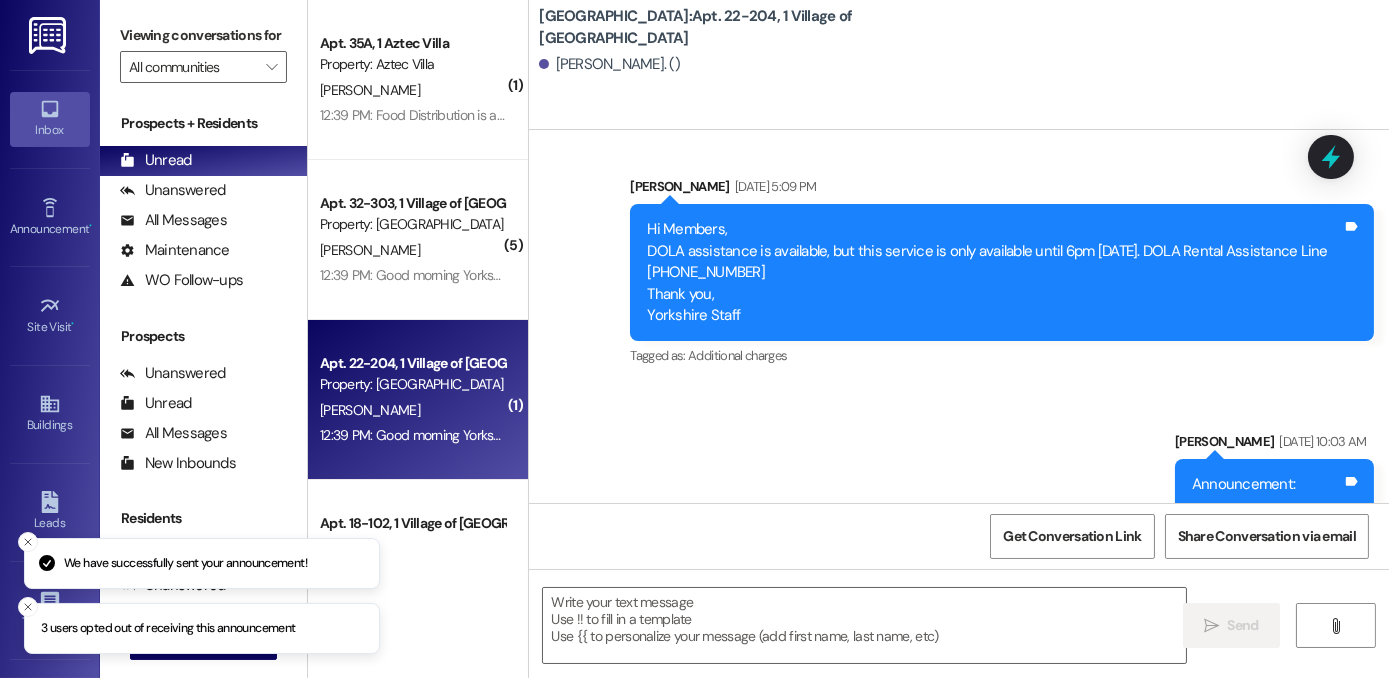 scroll, scrollTop: 40342, scrollLeft: 0, axis: vertical 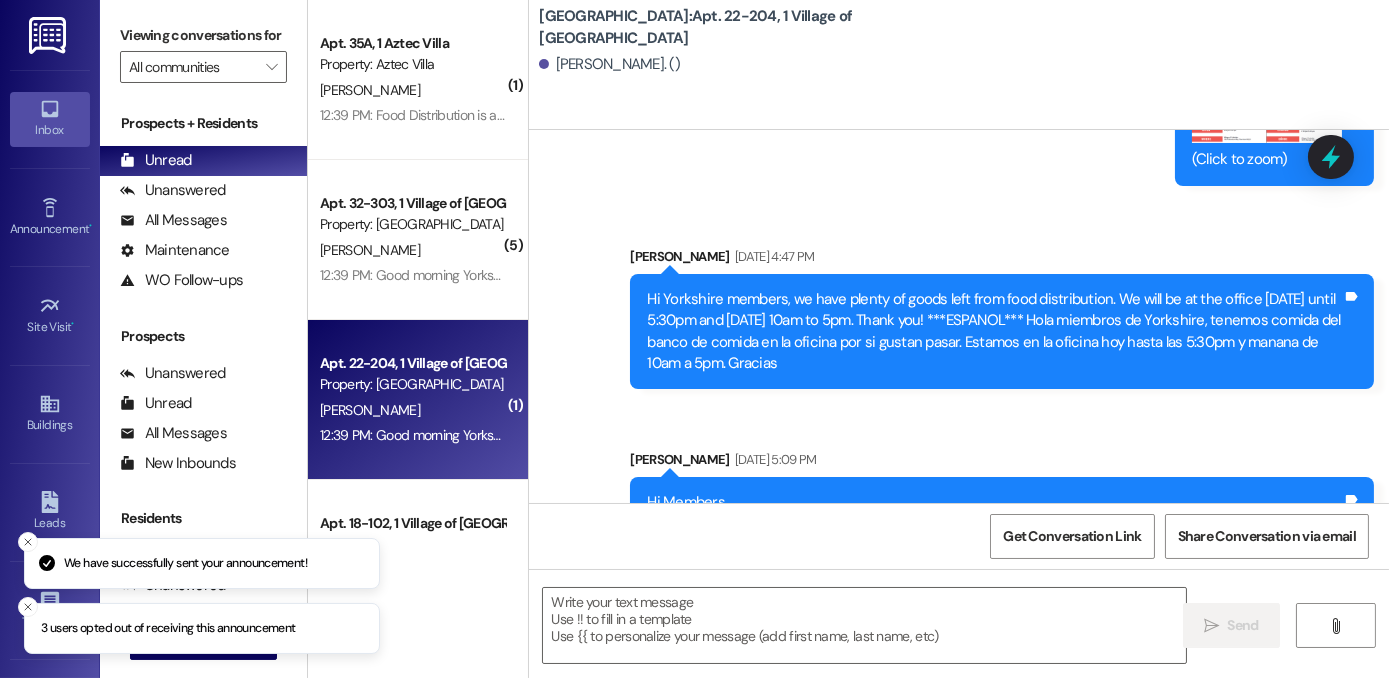 drag, startPoint x: 702, startPoint y: 199, endPoint x: 866, endPoint y: 234, distance: 167.69318 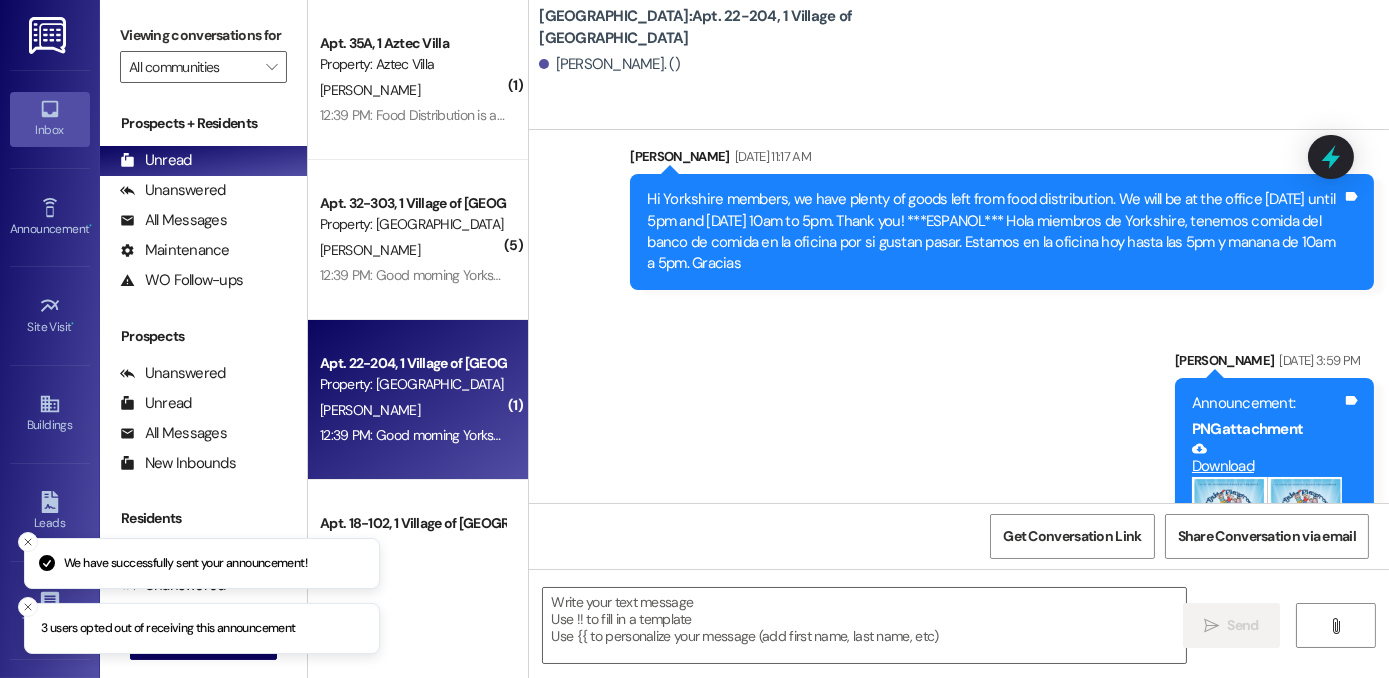 scroll, scrollTop: 41871, scrollLeft: 0, axis: vertical 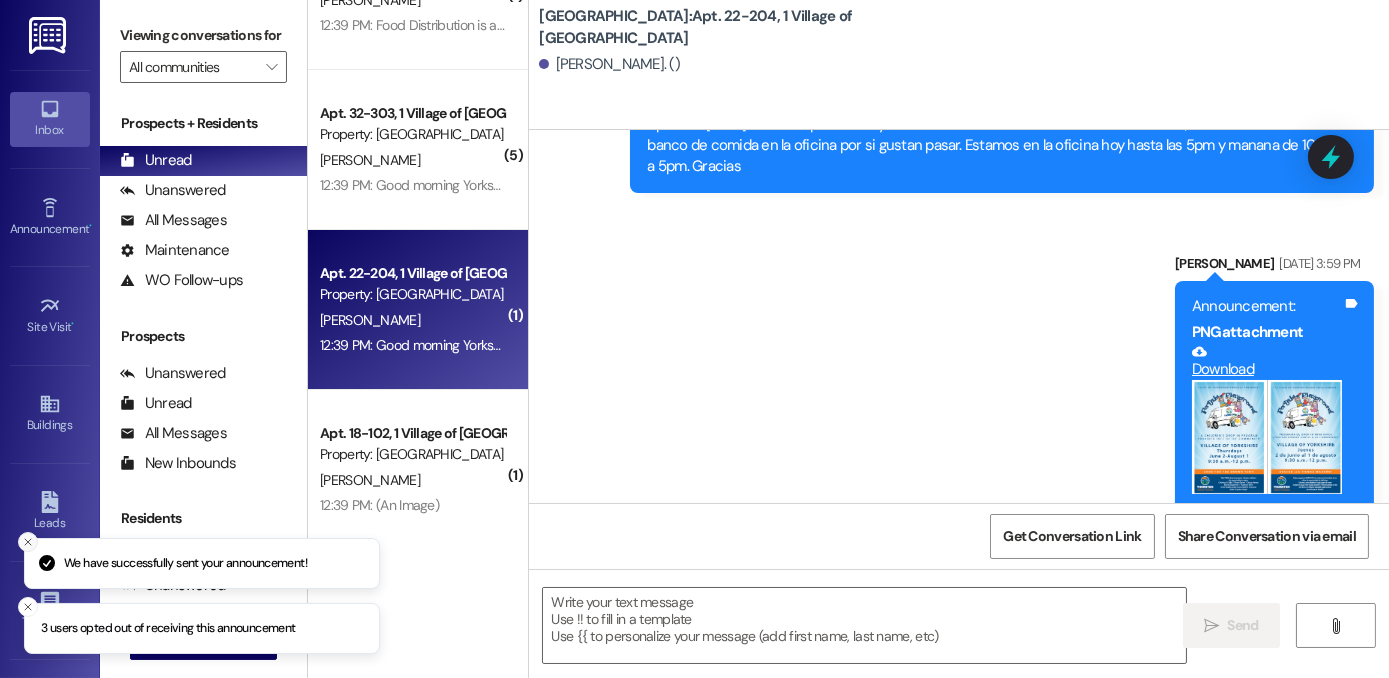 click at bounding box center (28, 542) 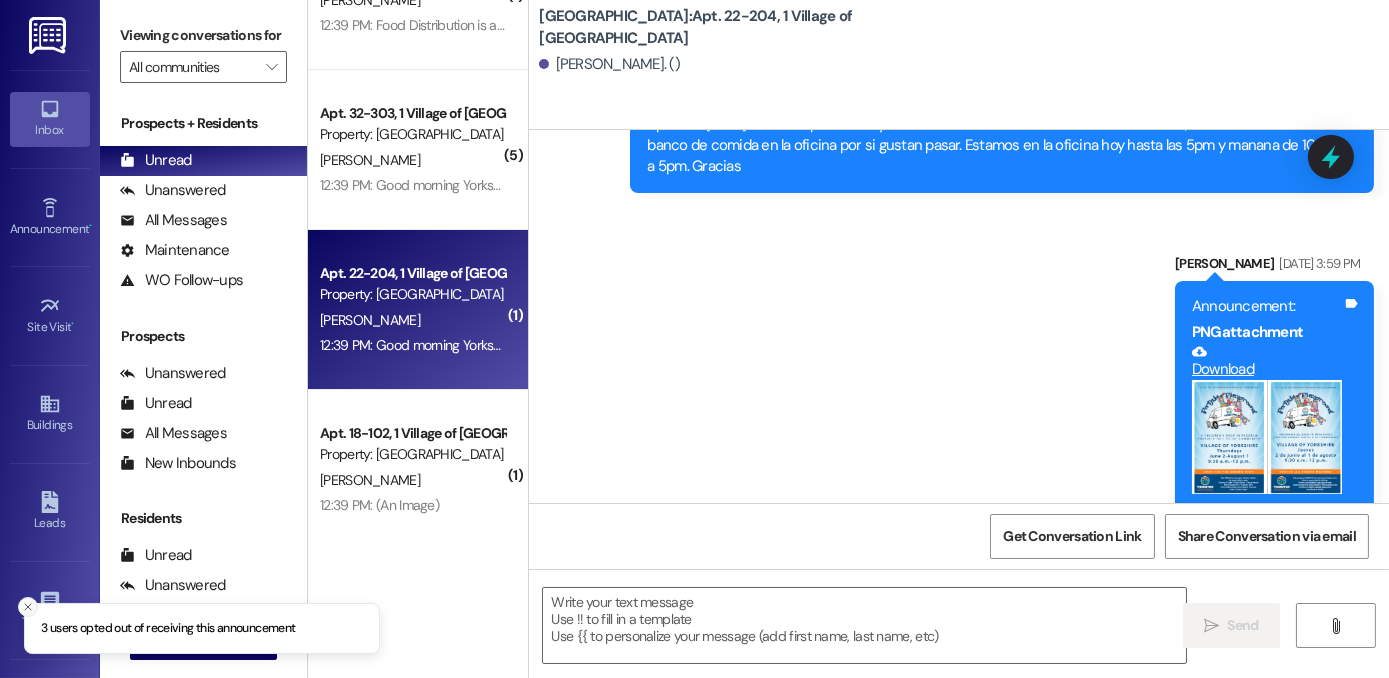 click 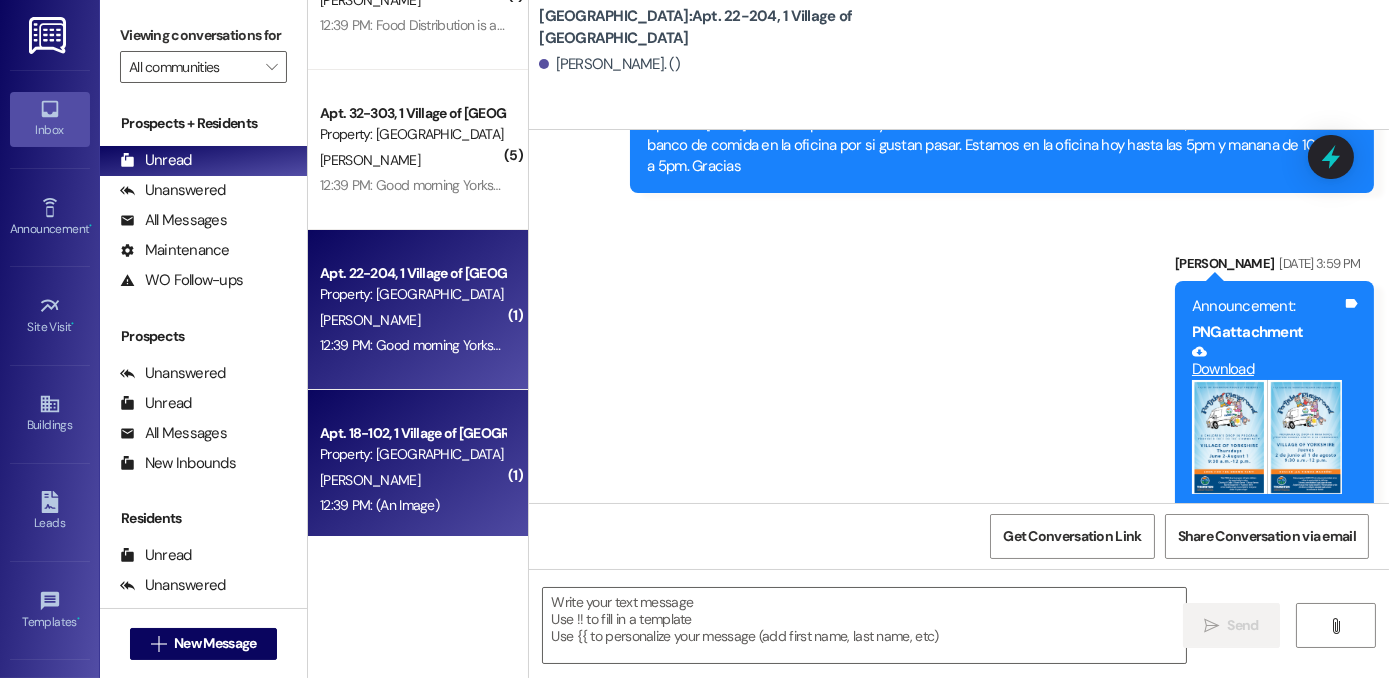 click on "[PERSON_NAME]" at bounding box center [412, 480] 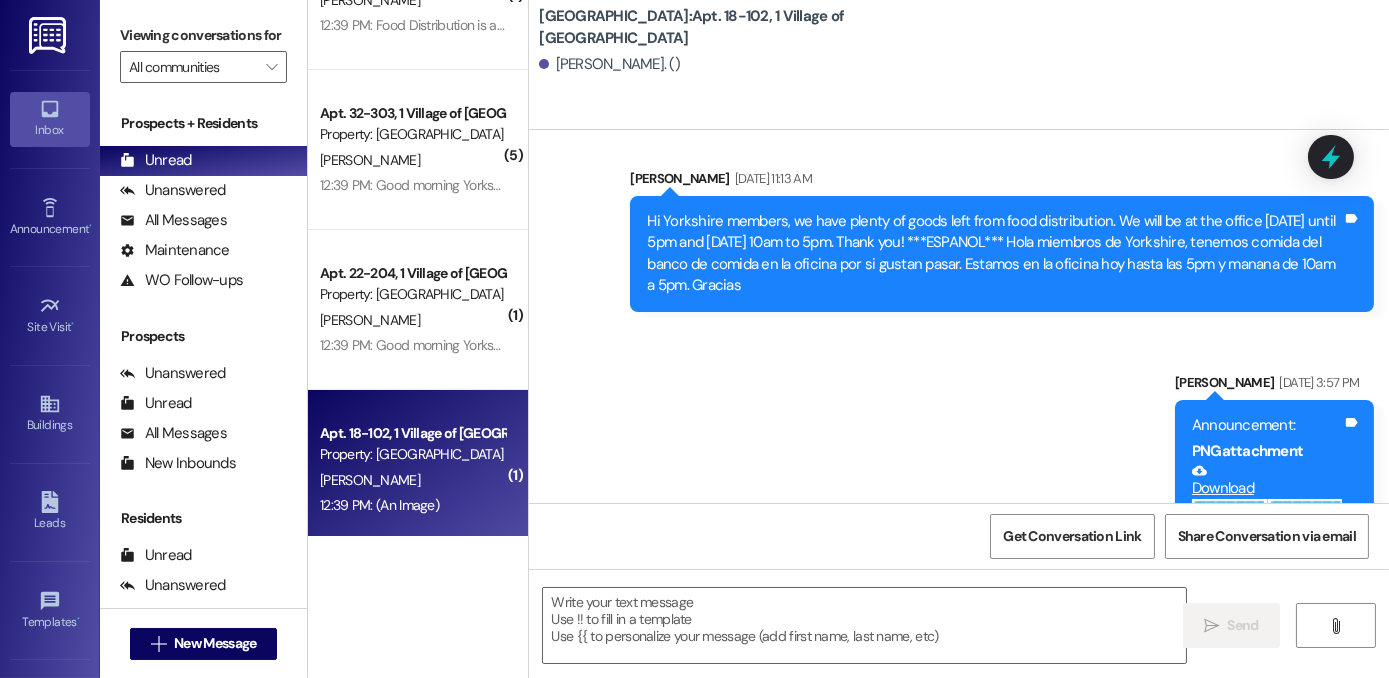 scroll, scrollTop: 24355, scrollLeft: 0, axis: vertical 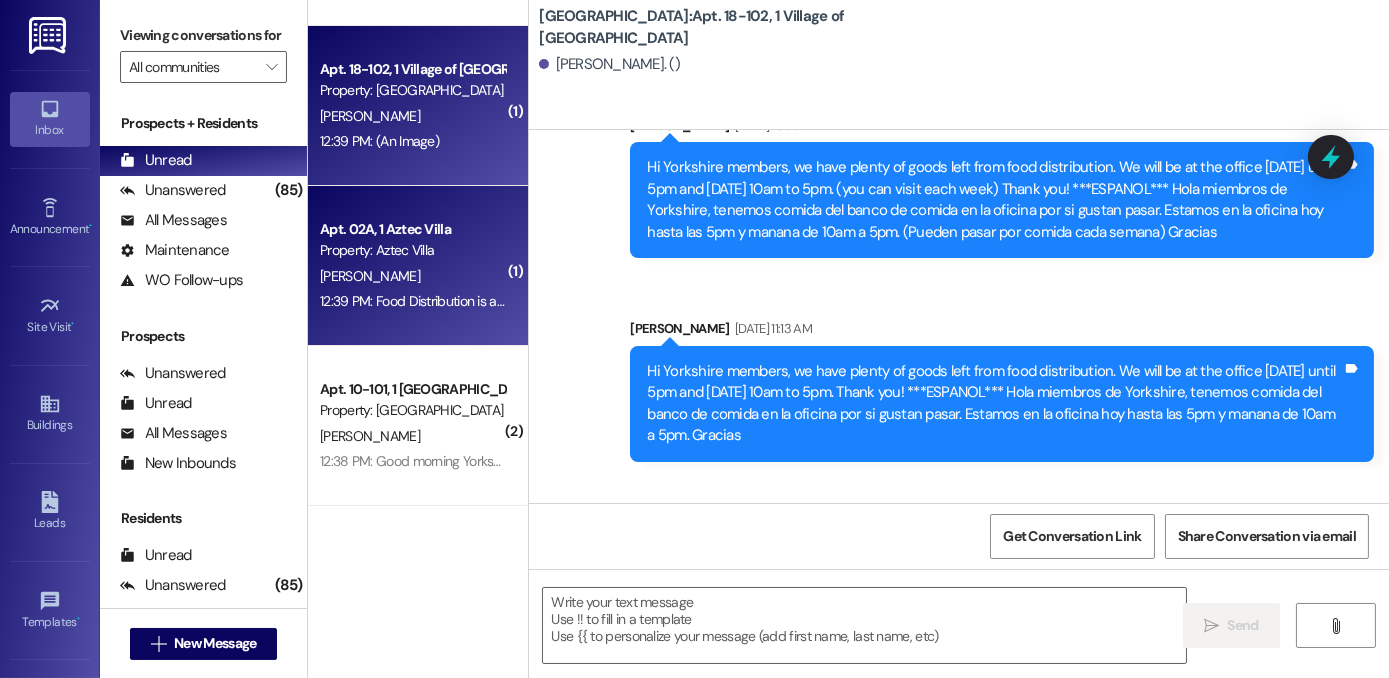 click on "Apt. 02A, 1 Aztec Villa Property: Aztec Villa" at bounding box center (412, 240) 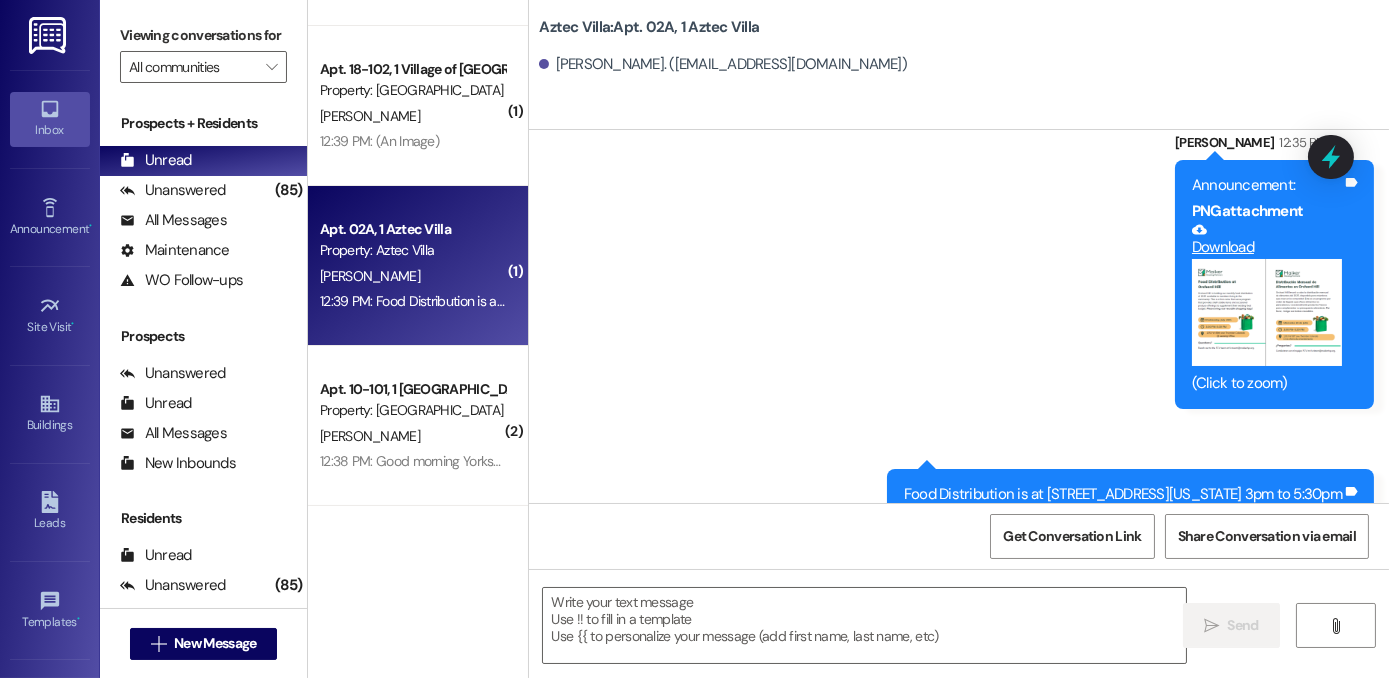 scroll, scrollTop: 9226, scrollLeft: 0, axis: vertical 